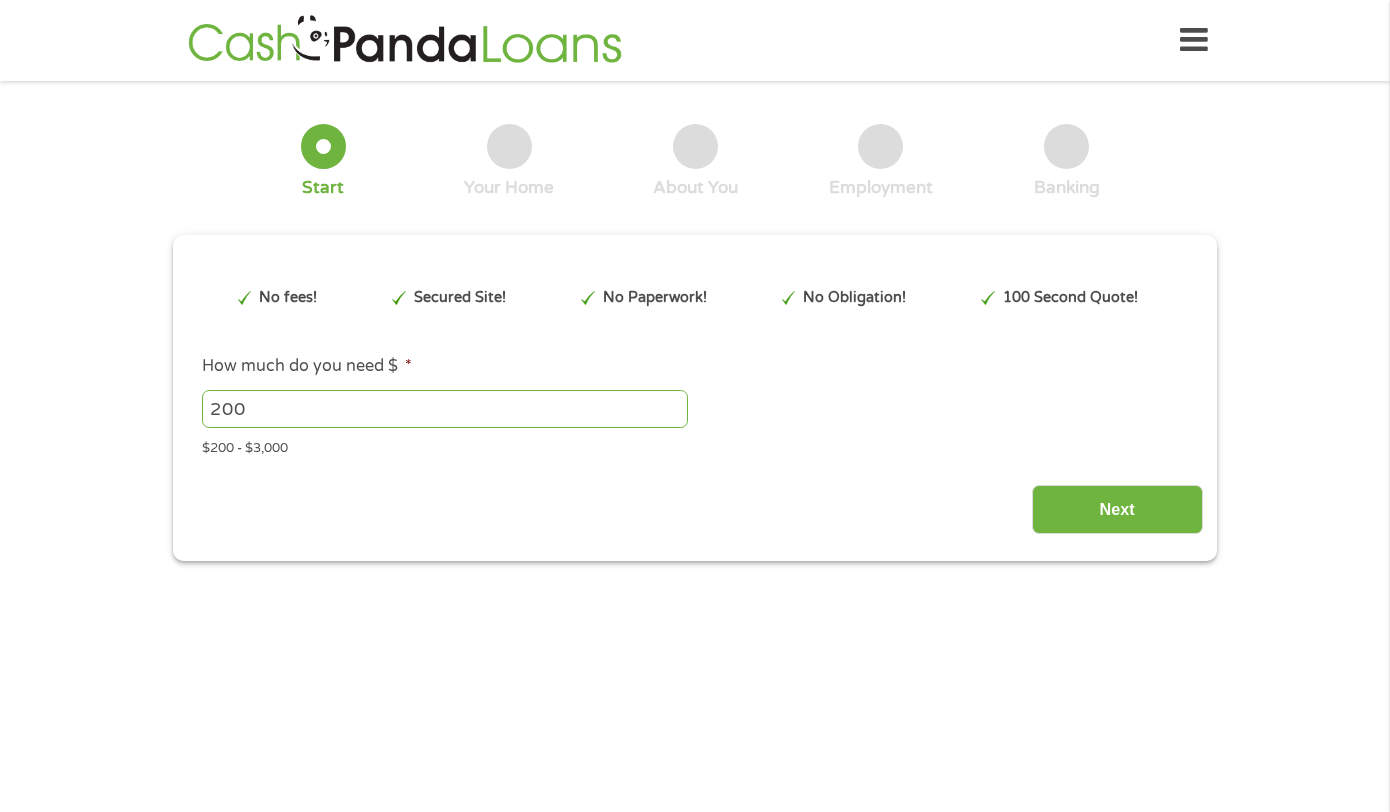 scroll, scrollTop: 0, scrollLeft: 0, axis: both 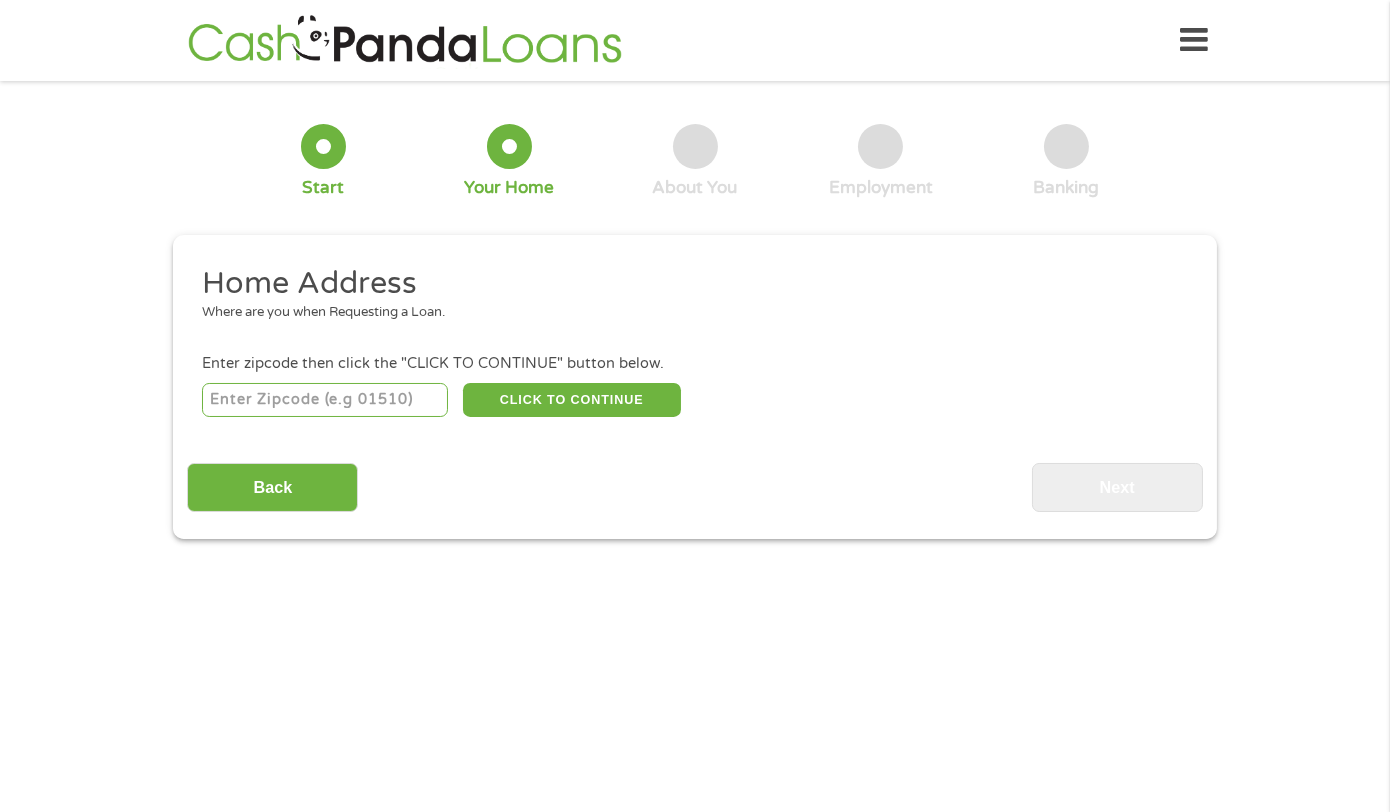 click at bounding box center (325, 400) 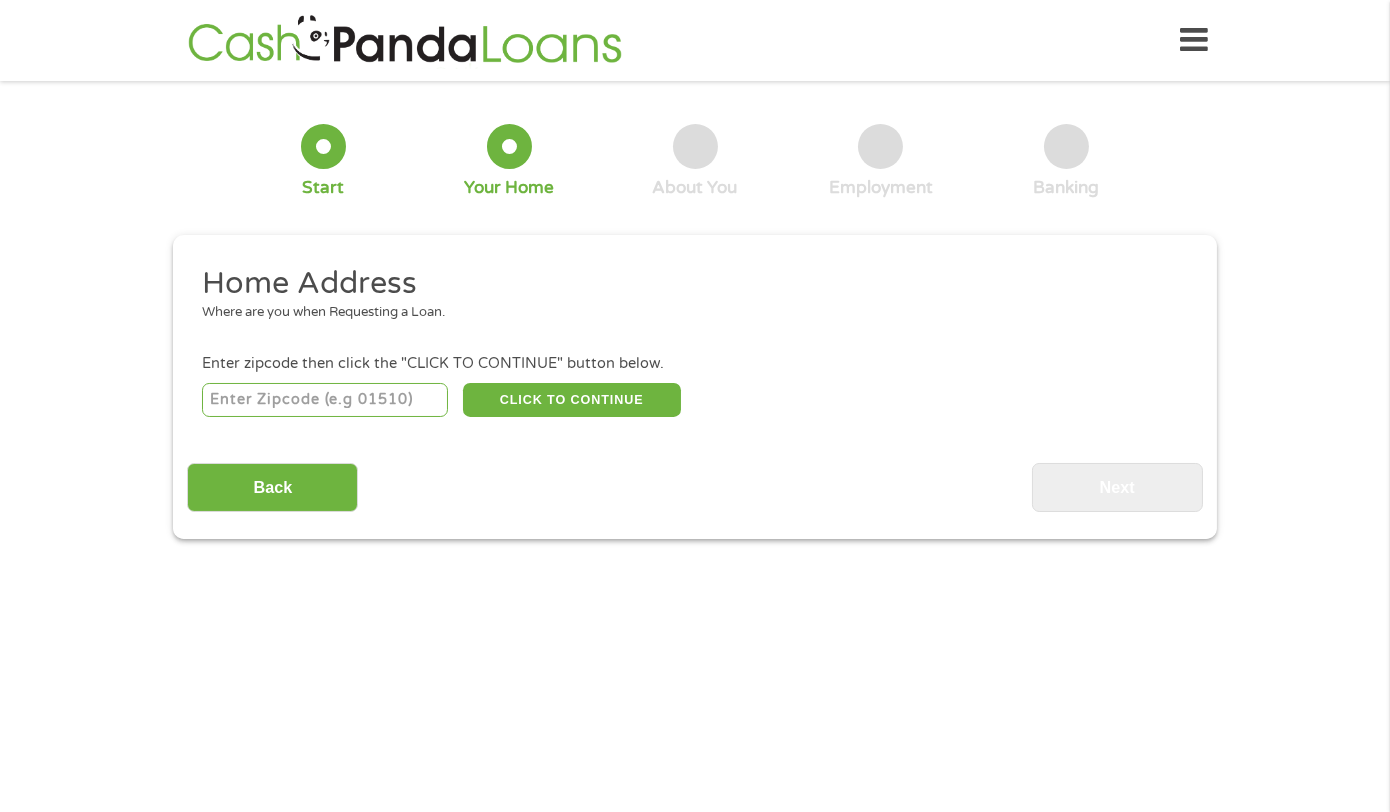 type on "[ZIP]" 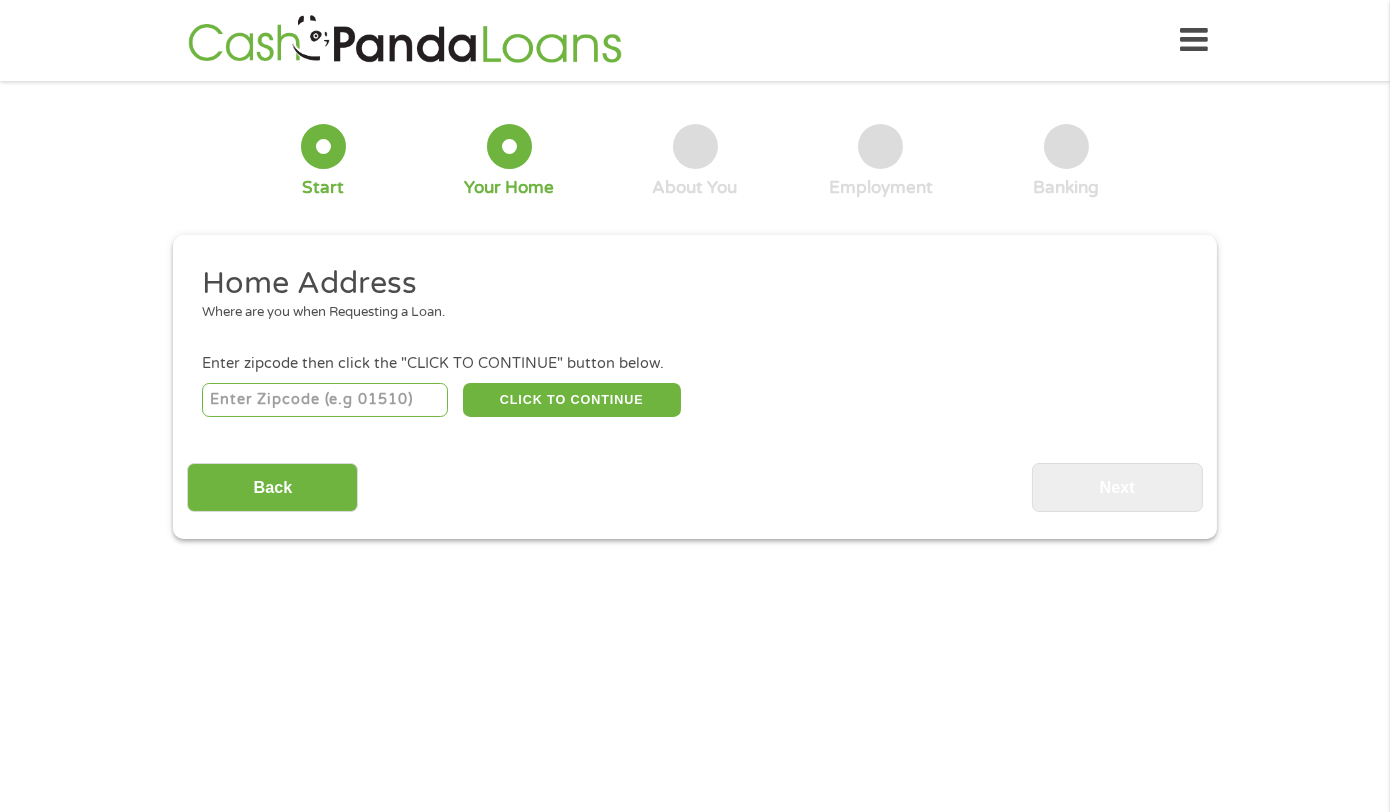 select on "Indiana" 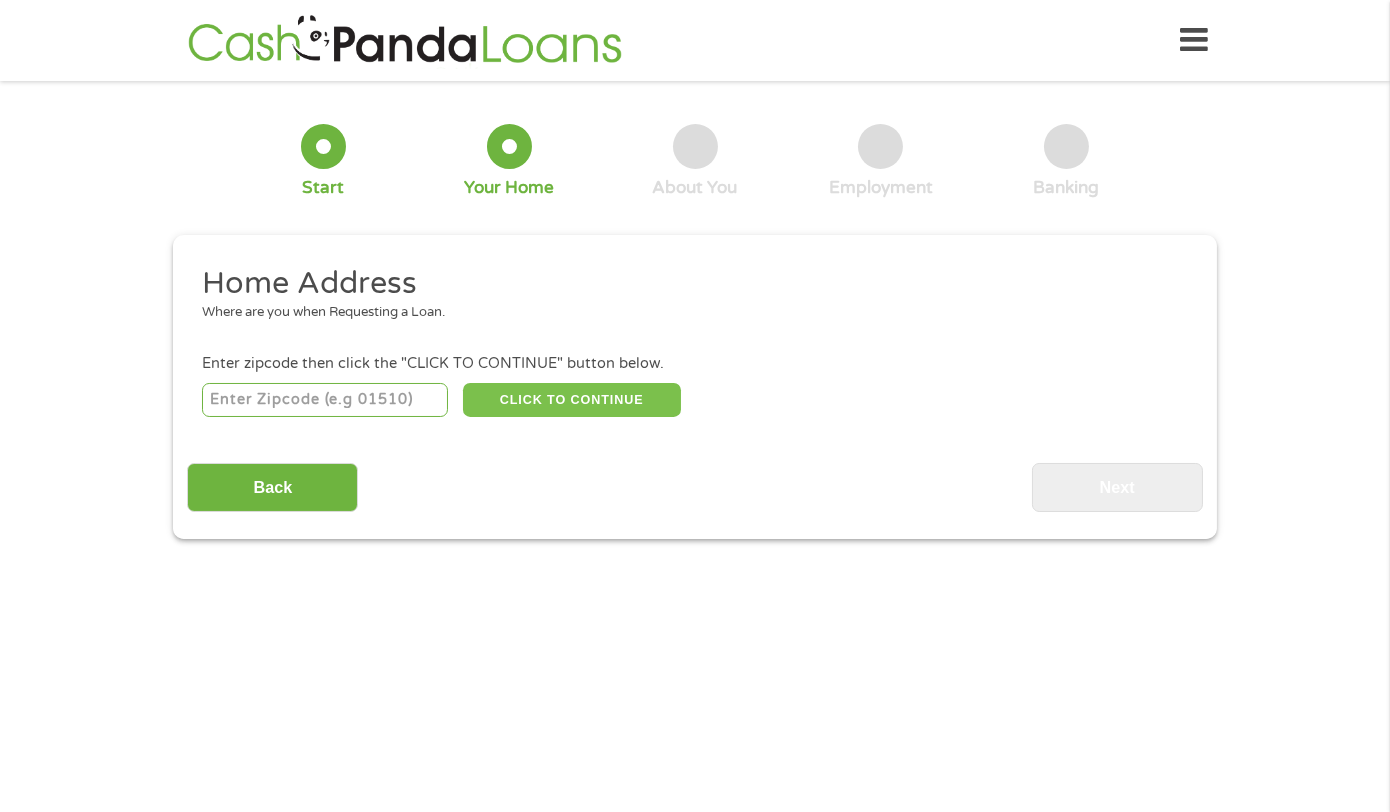 click on "CLICK TO CONTINUE" at bounding box center (572, 400) 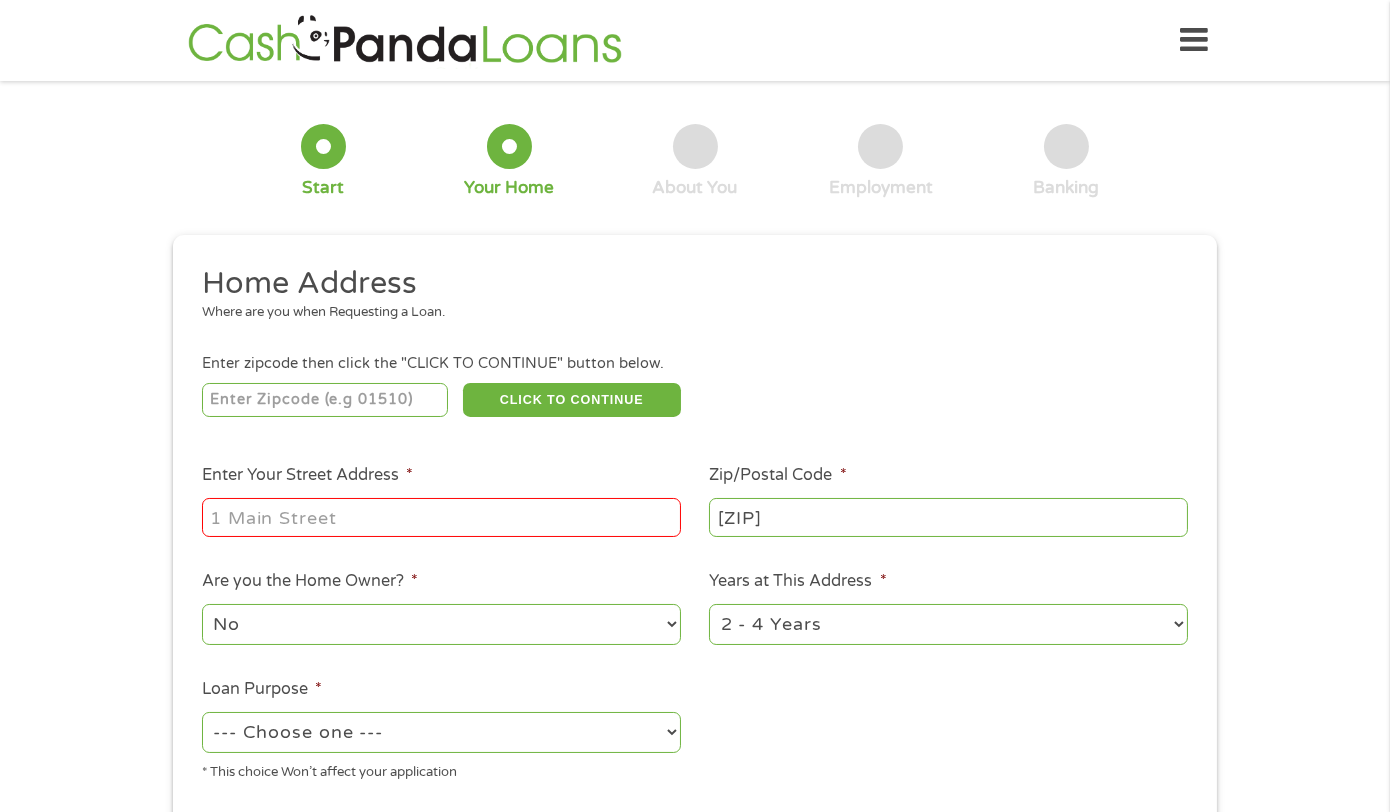 click on "Enter Your Street Address *" at bounding box center (441, 517) 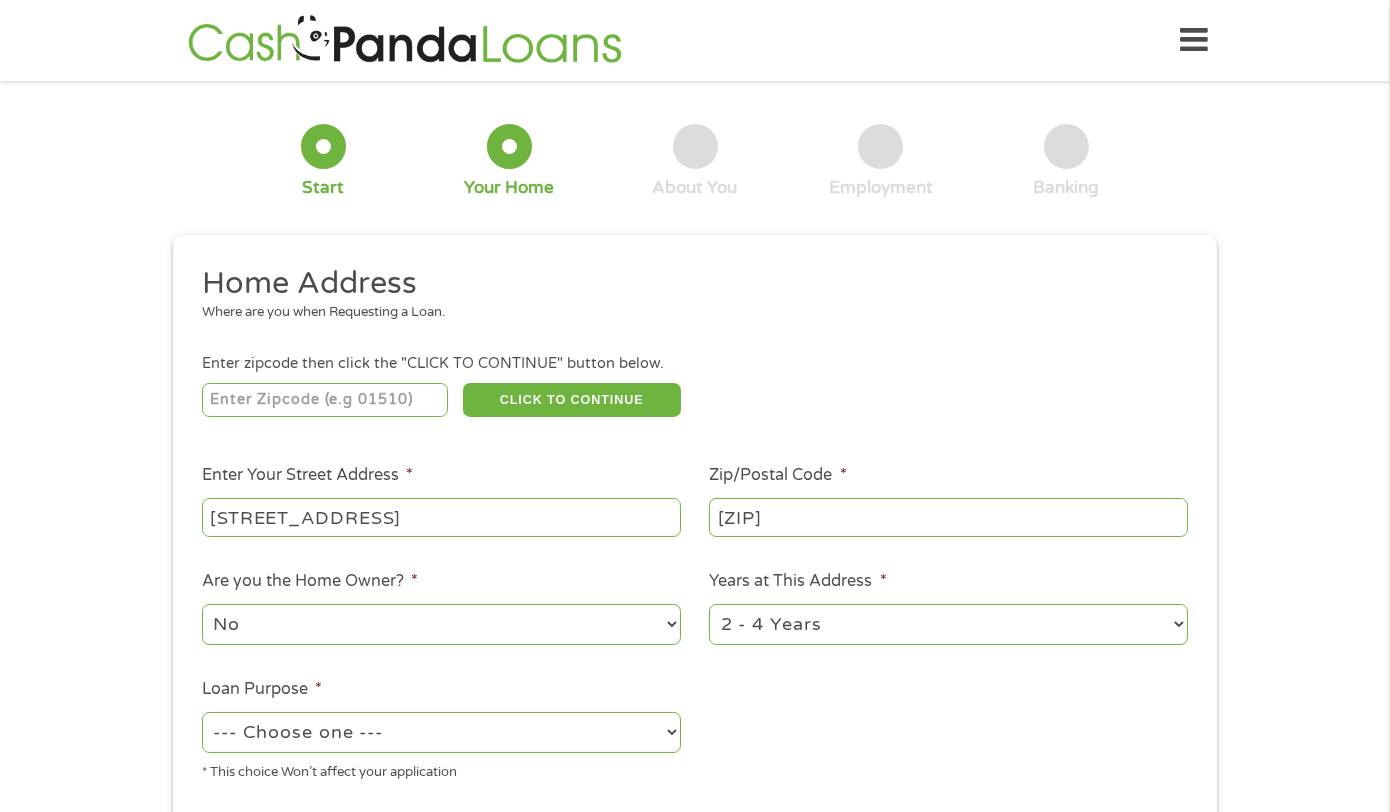 click on "1 Year or less 1 - 2 Years 2 - 4 Years Over 4 Years" at bounding box center [948, 624] 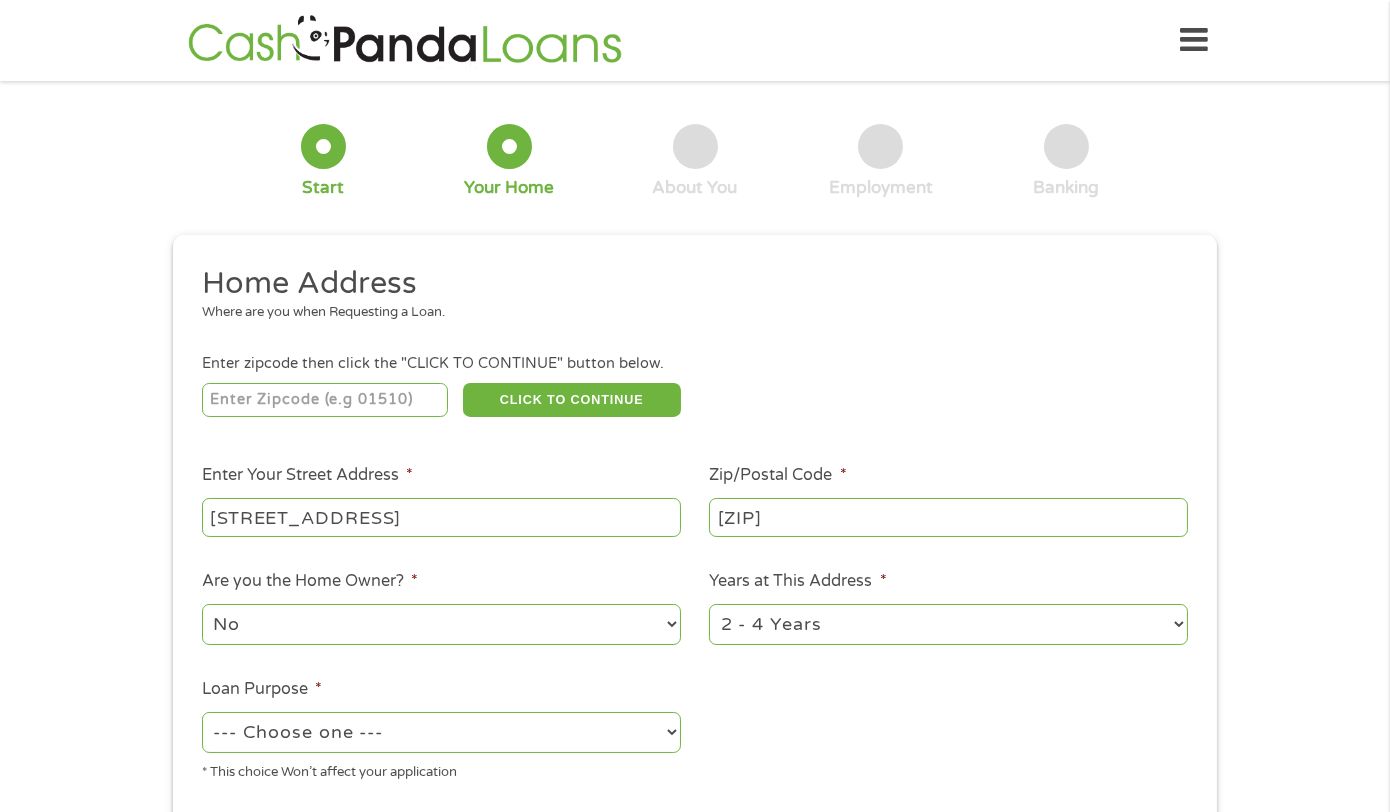 select on "60months" 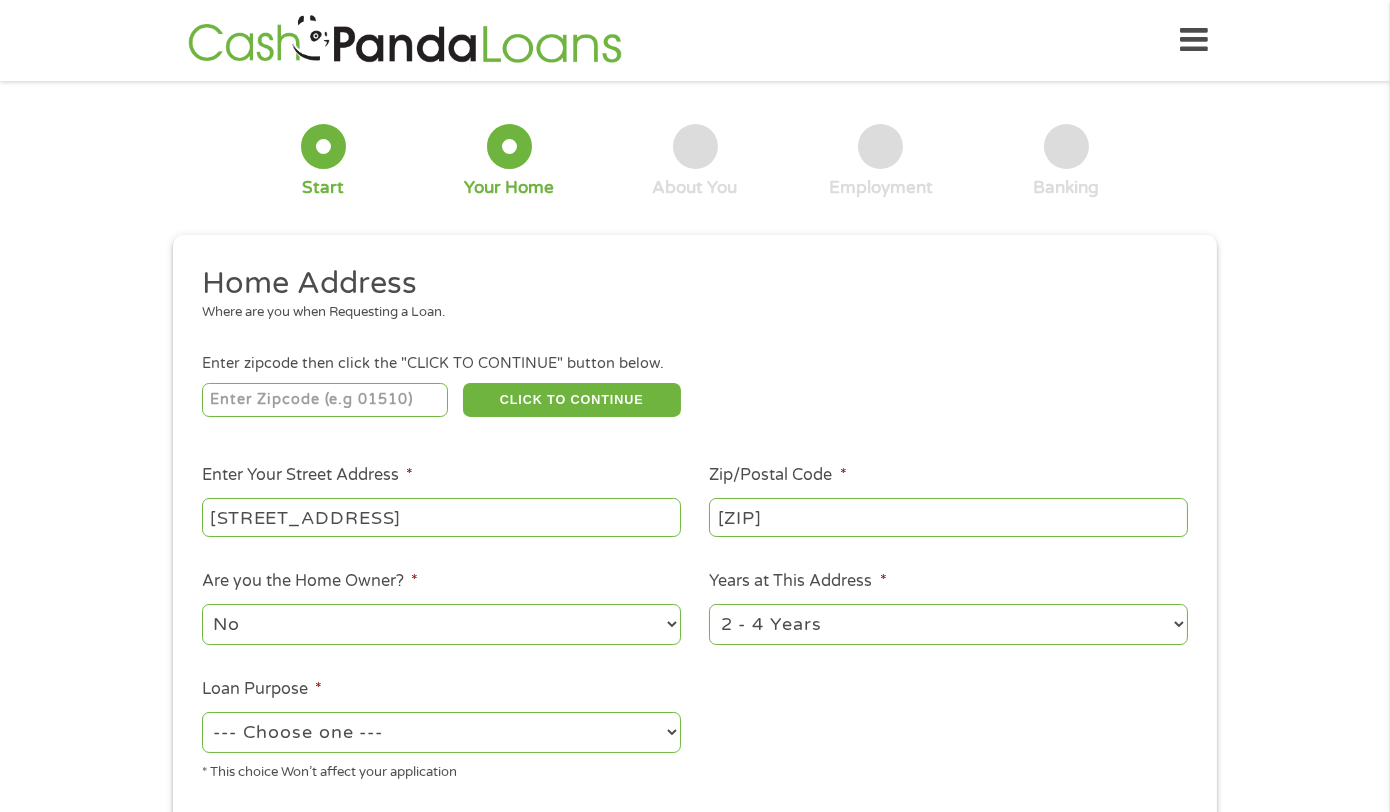 click on "1 Year or less 1 - 2 Years 2 - 4 Years Over 4 Years" at bounding box center [948, 624] 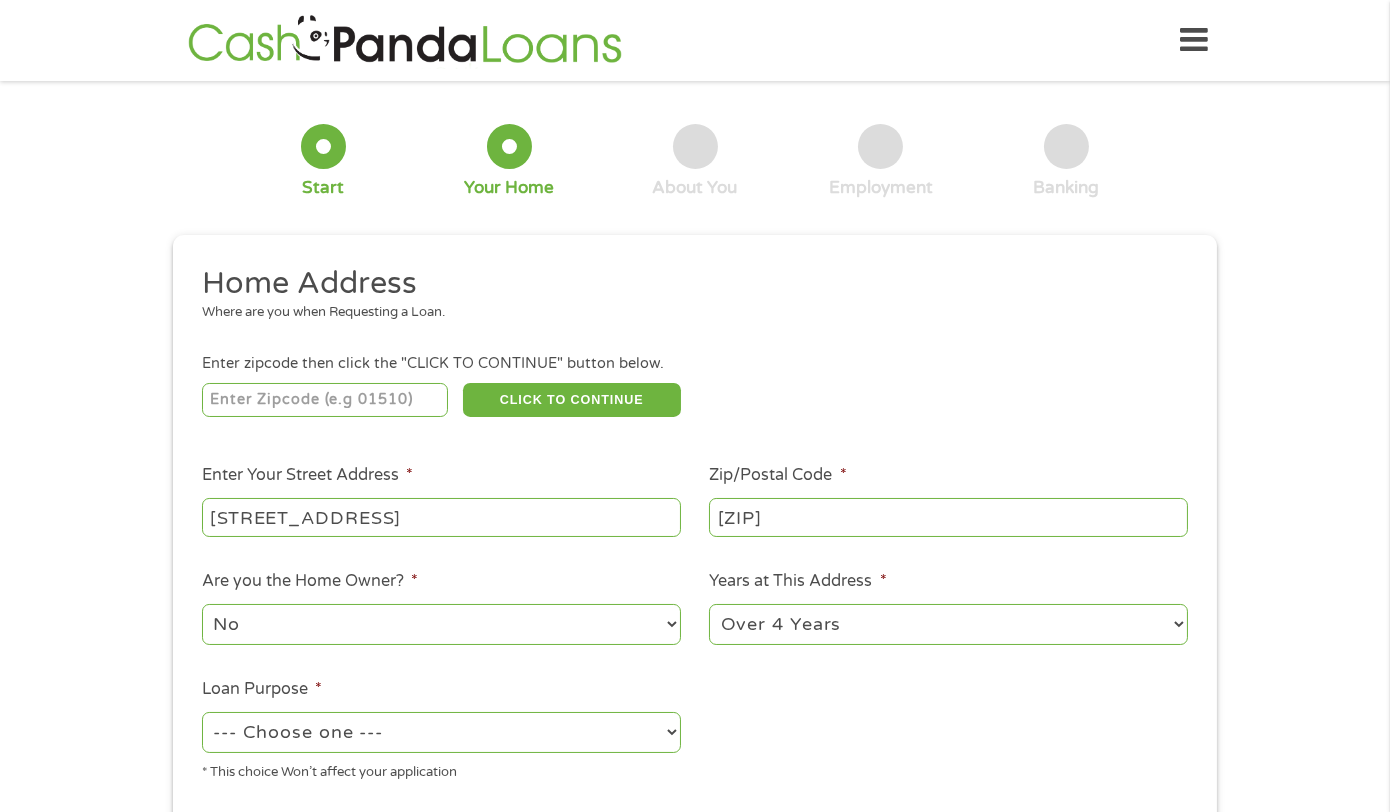 click on "--- Choose one --- Pay Bills Debt Consolidation Home Improvement Major Purchase Car Loan Short Term Cash Medical Expenses Other" at bounding box center [441, 732] 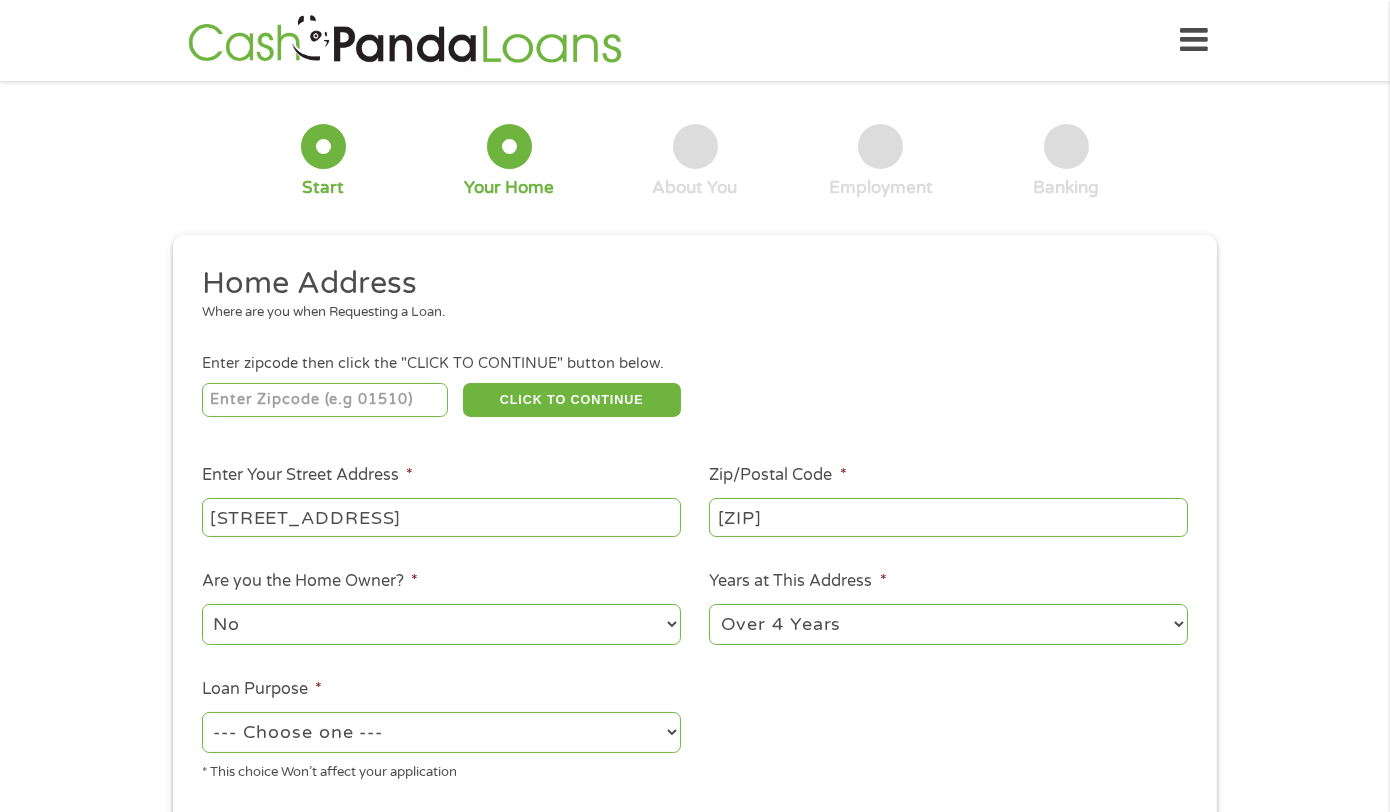 select on "other" 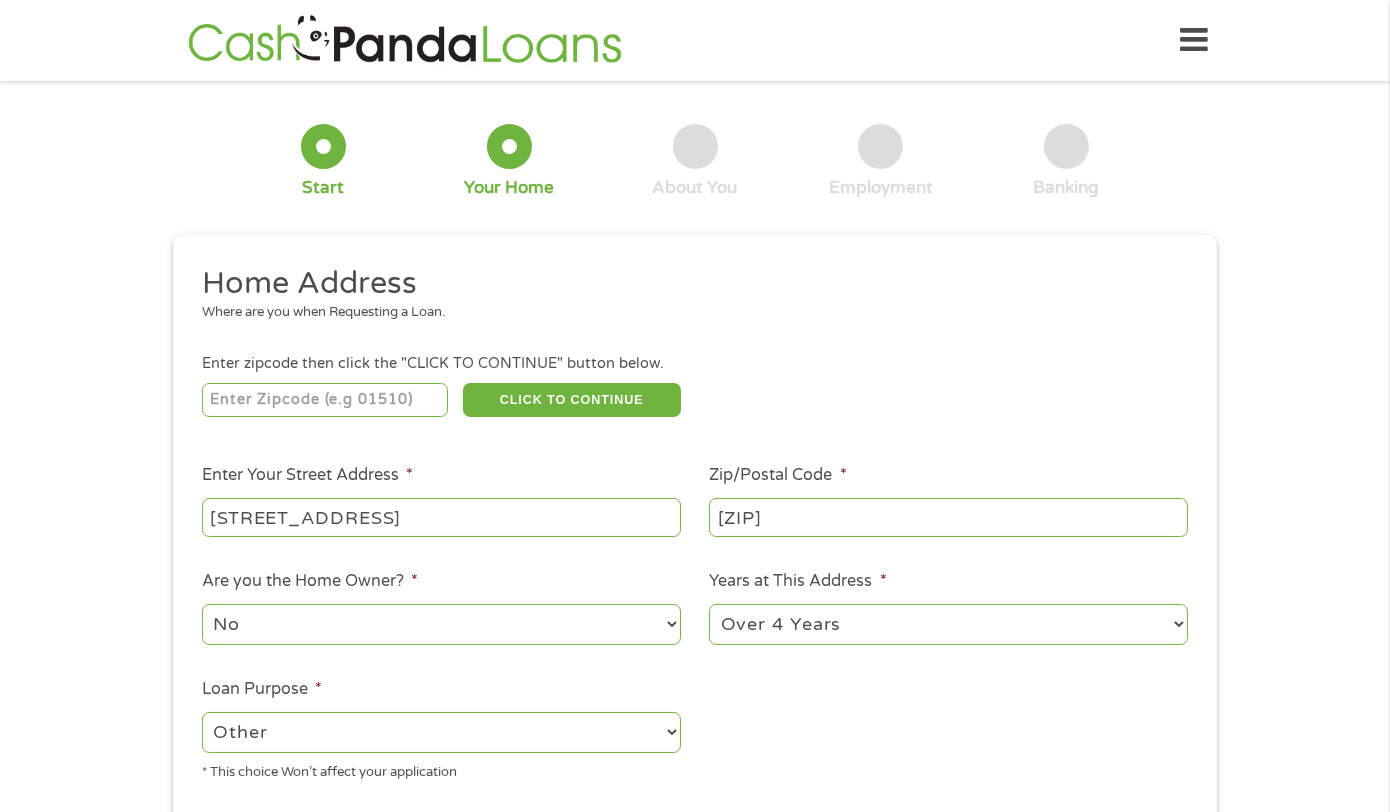 click on "--- Choose one --- Pay Bills Debt Consolidation Home Improvement Major Purchase Car Loan Short Term Cash Medical Expenses Other" at bounding box center [441, 732] 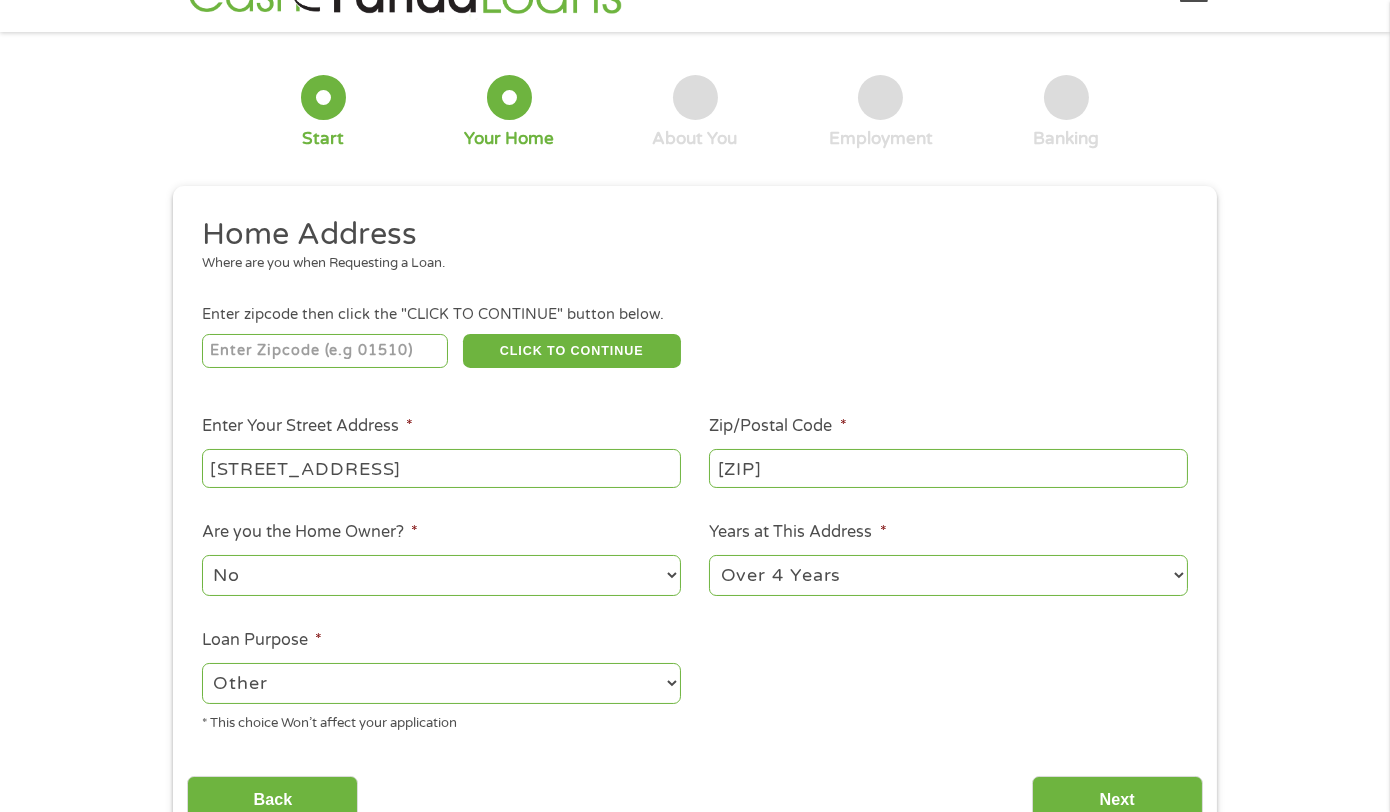 scroll, scrollTop: 200, scrollLeft: 0, axis: vertical 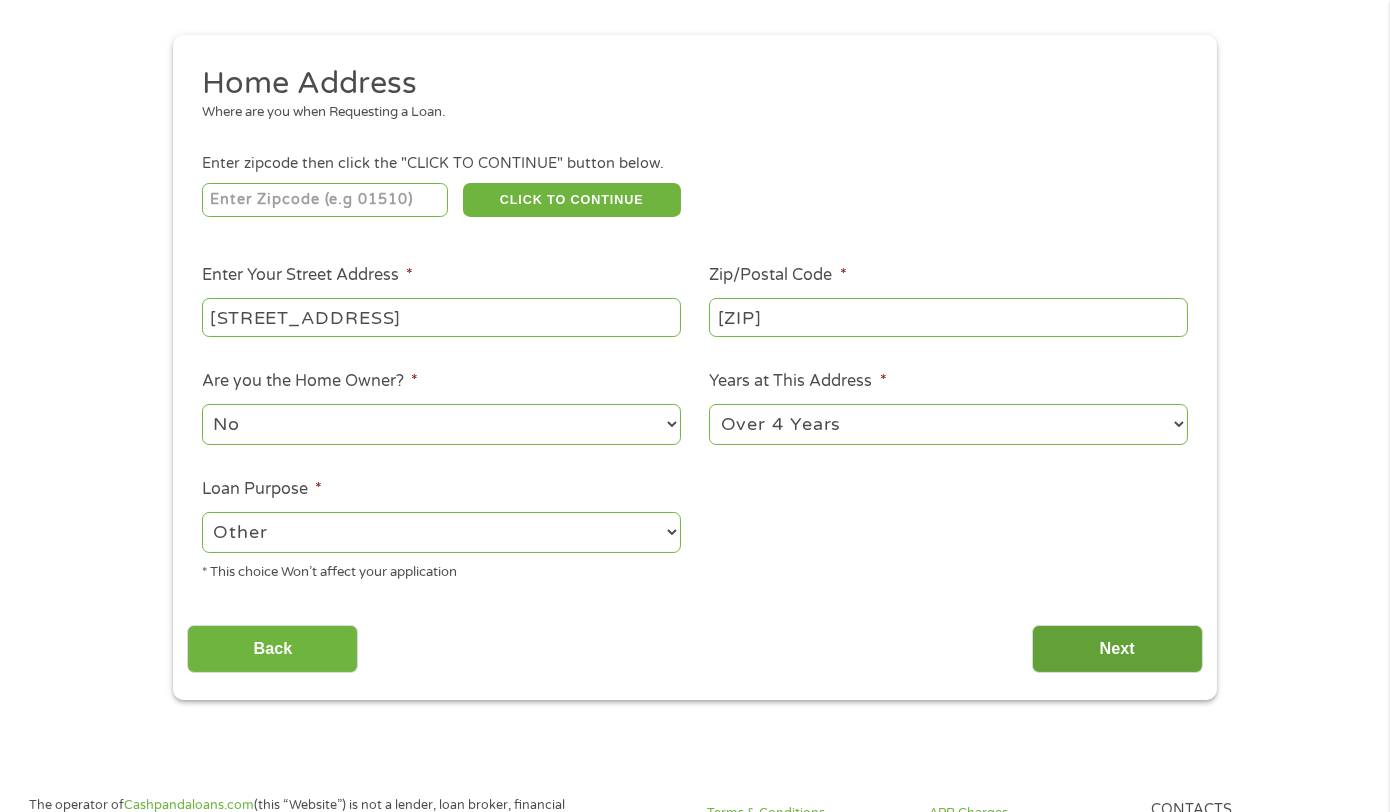 click on "Next" at bounding box center (1117, 649) 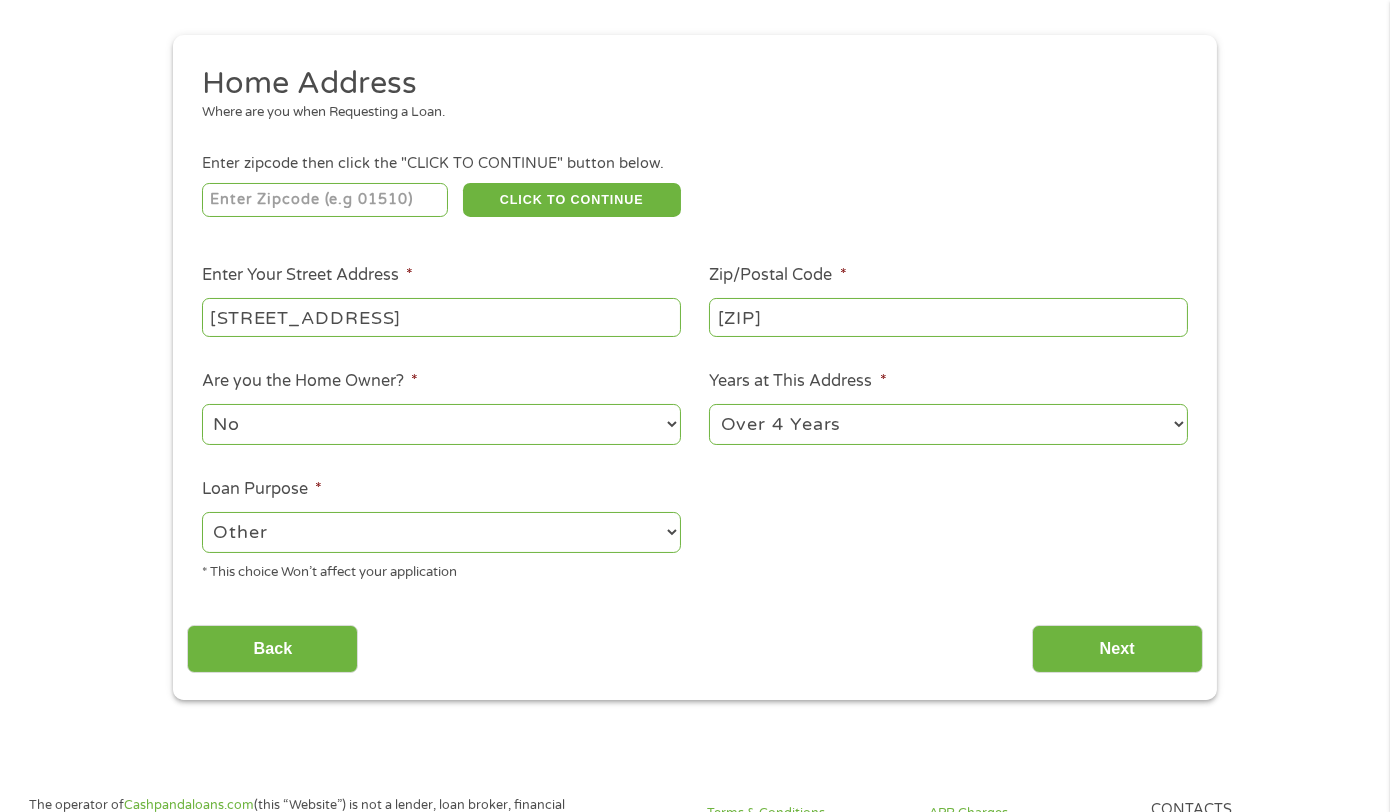 scroll, scrollTop: 8, scrollLeft: 8, axis: both 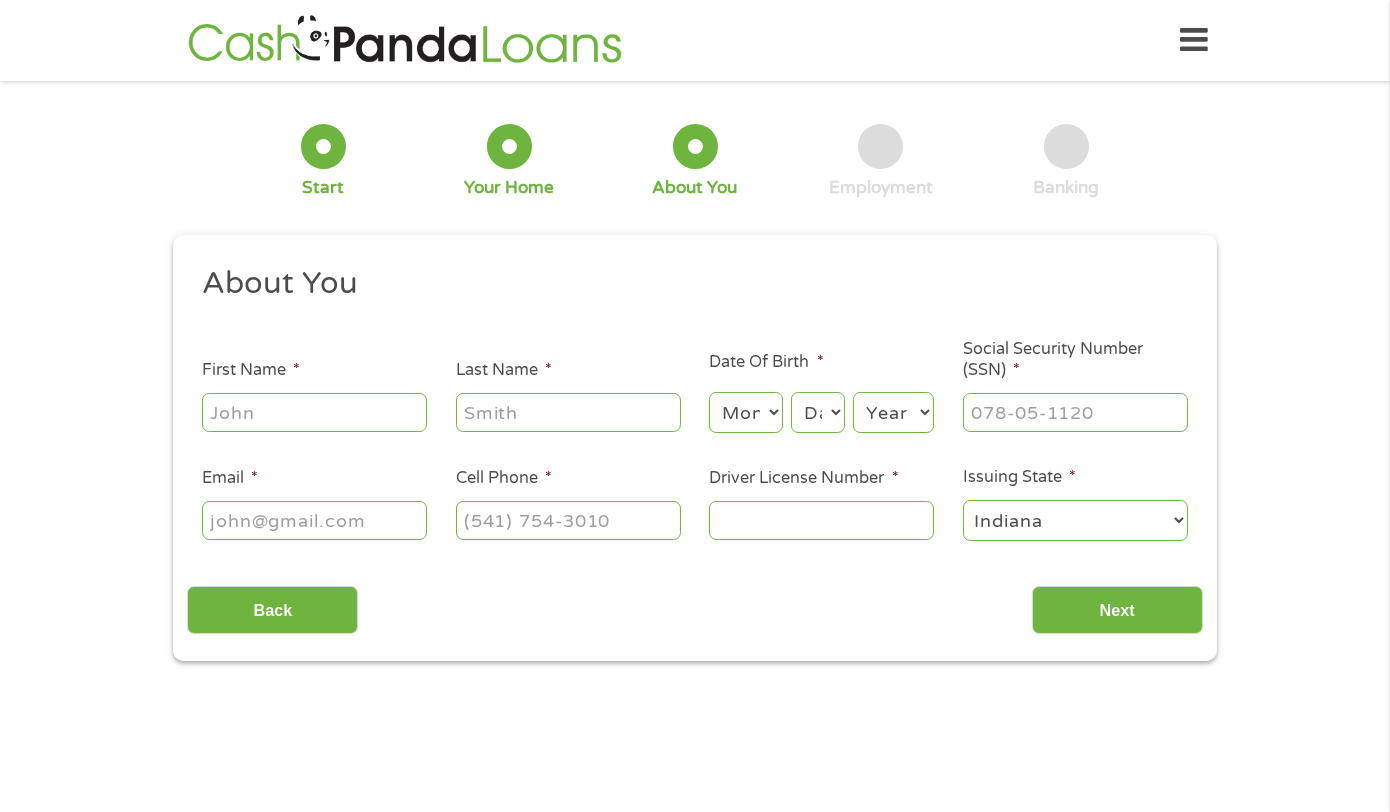 click on "First Name *" at bounding box center (314, 412) 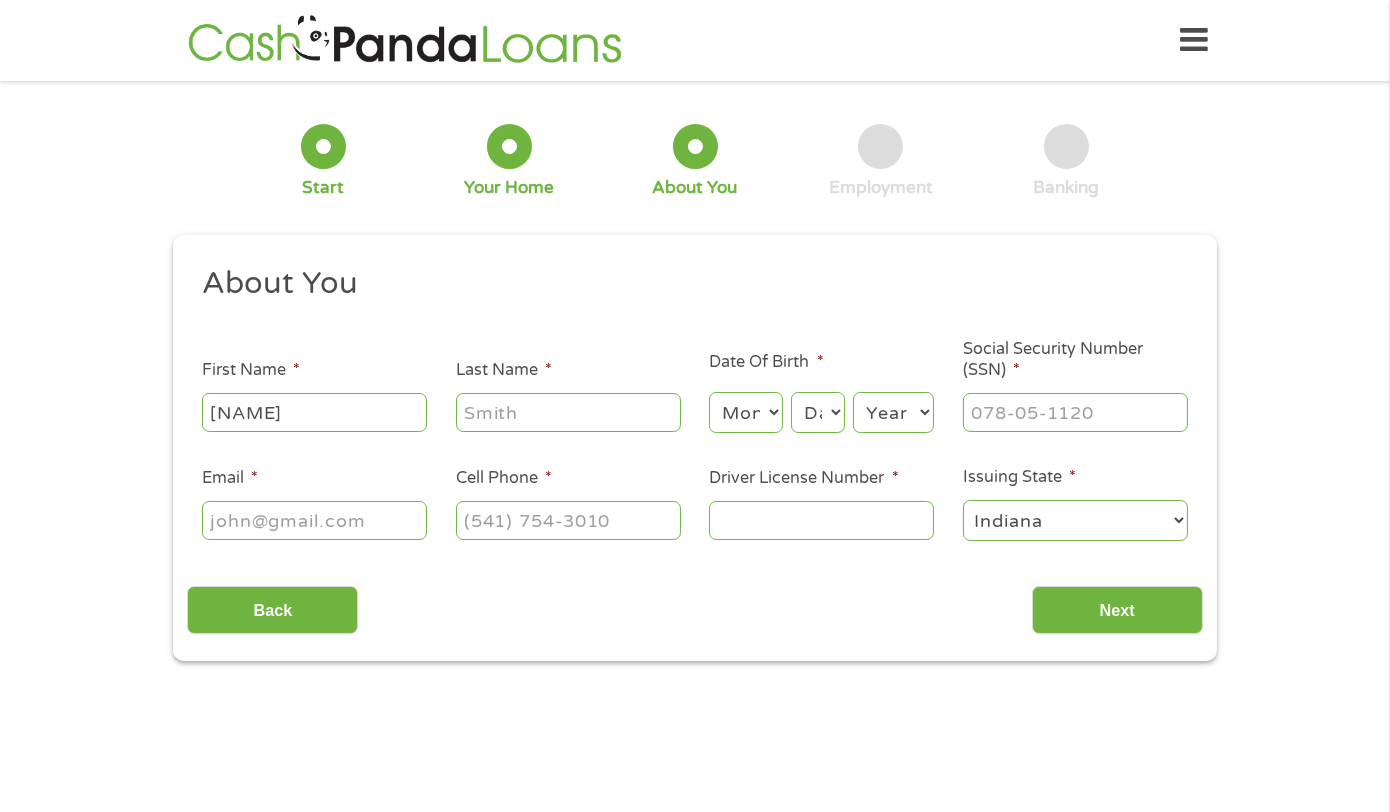 type on "[LAST_NAME]" 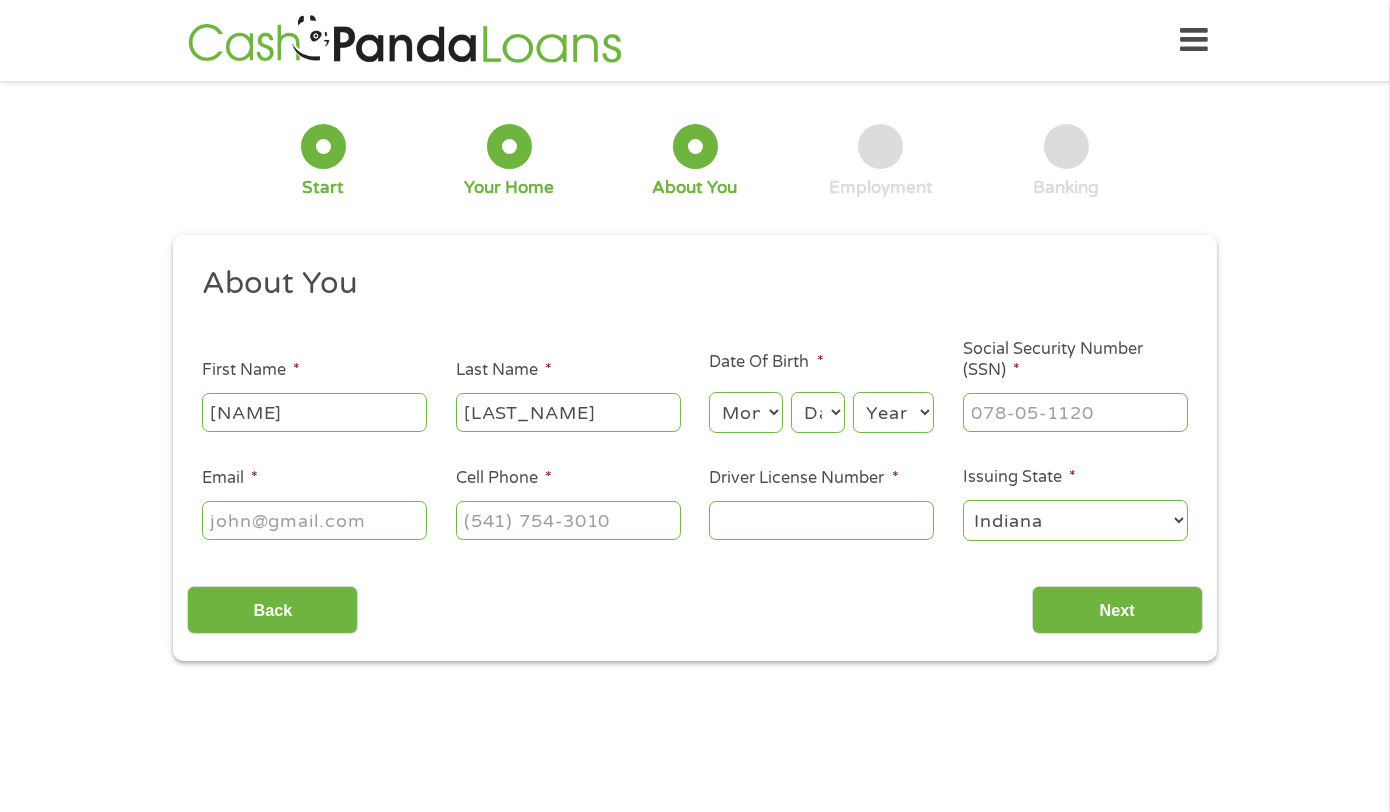 click on "Email *" at bounding box center (314, 520) 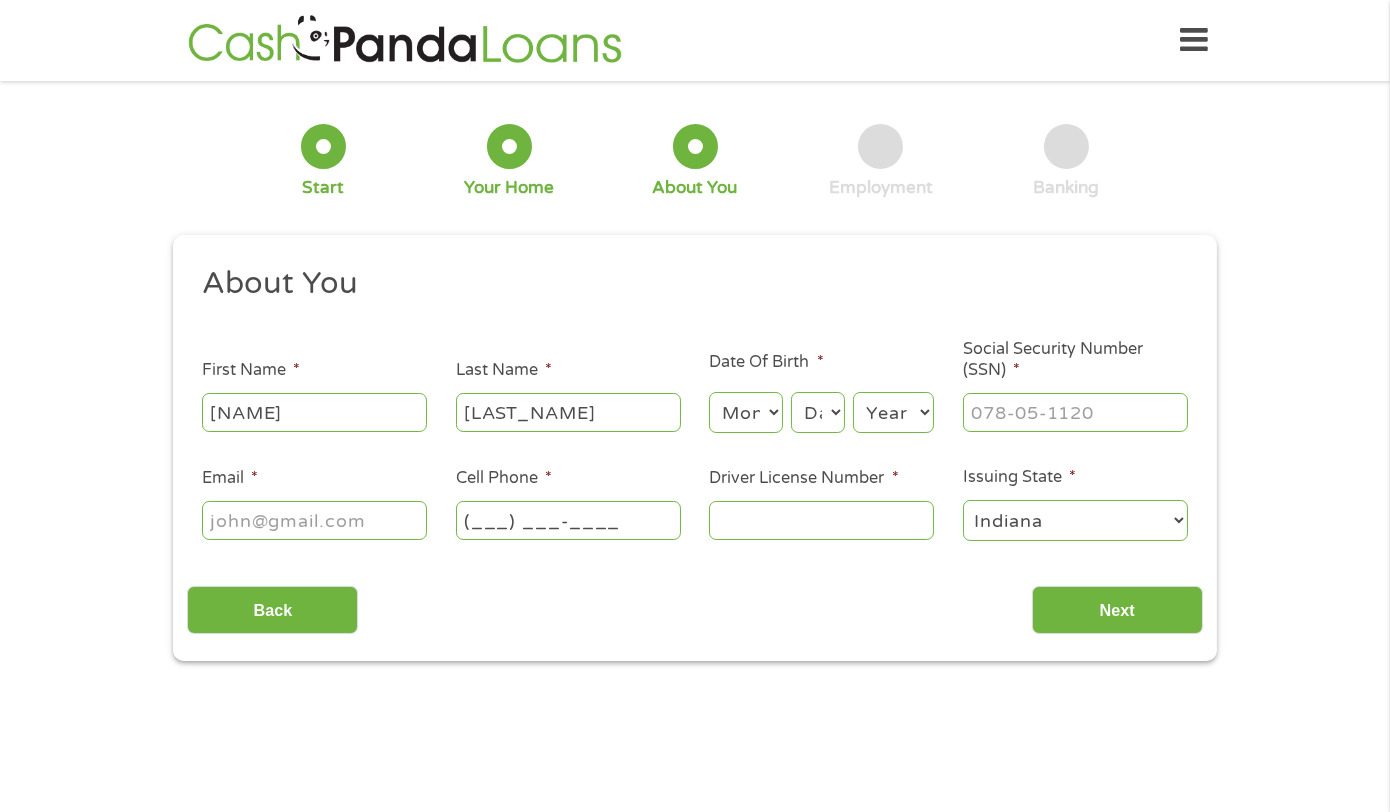 click on "(___) ___-____" at bounding box center (568, 520) 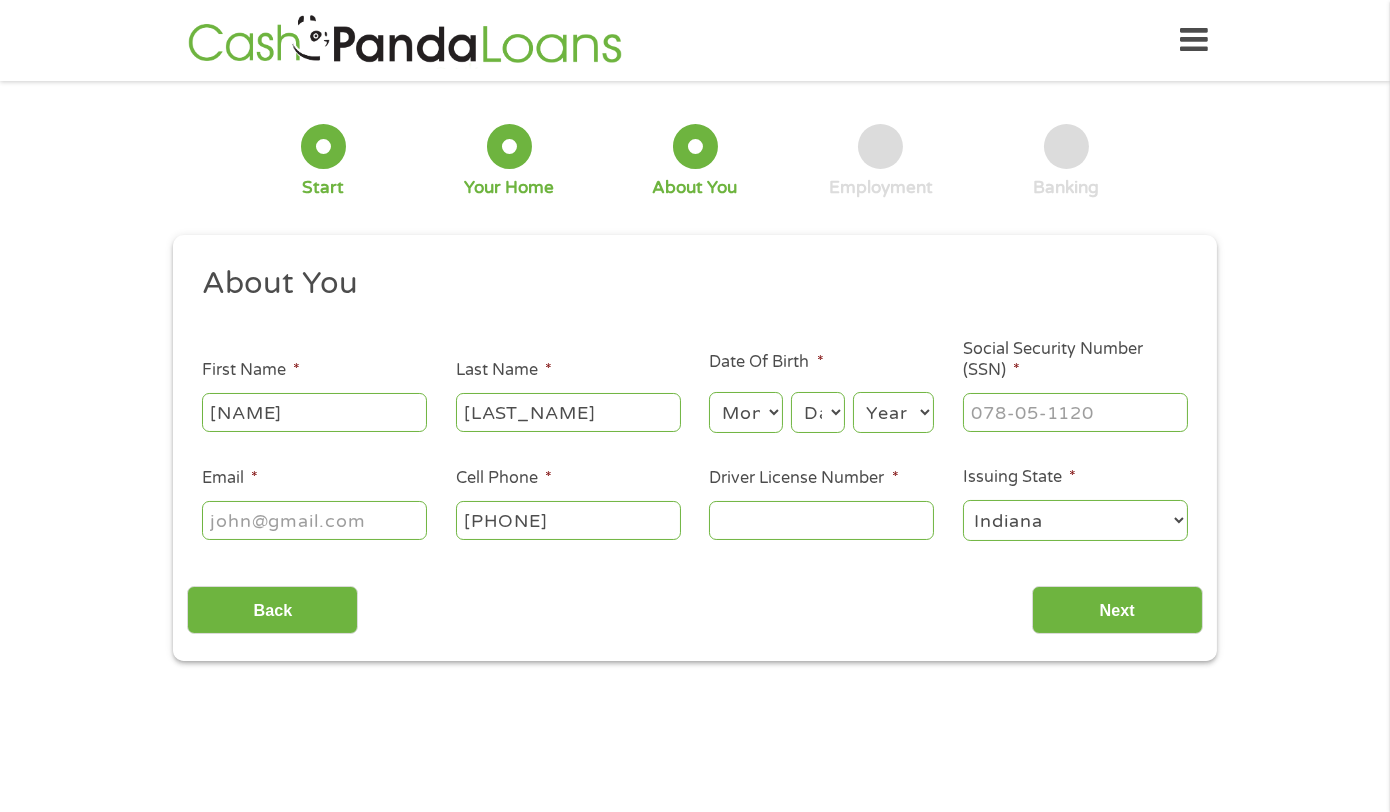 type on "[PHONE]" 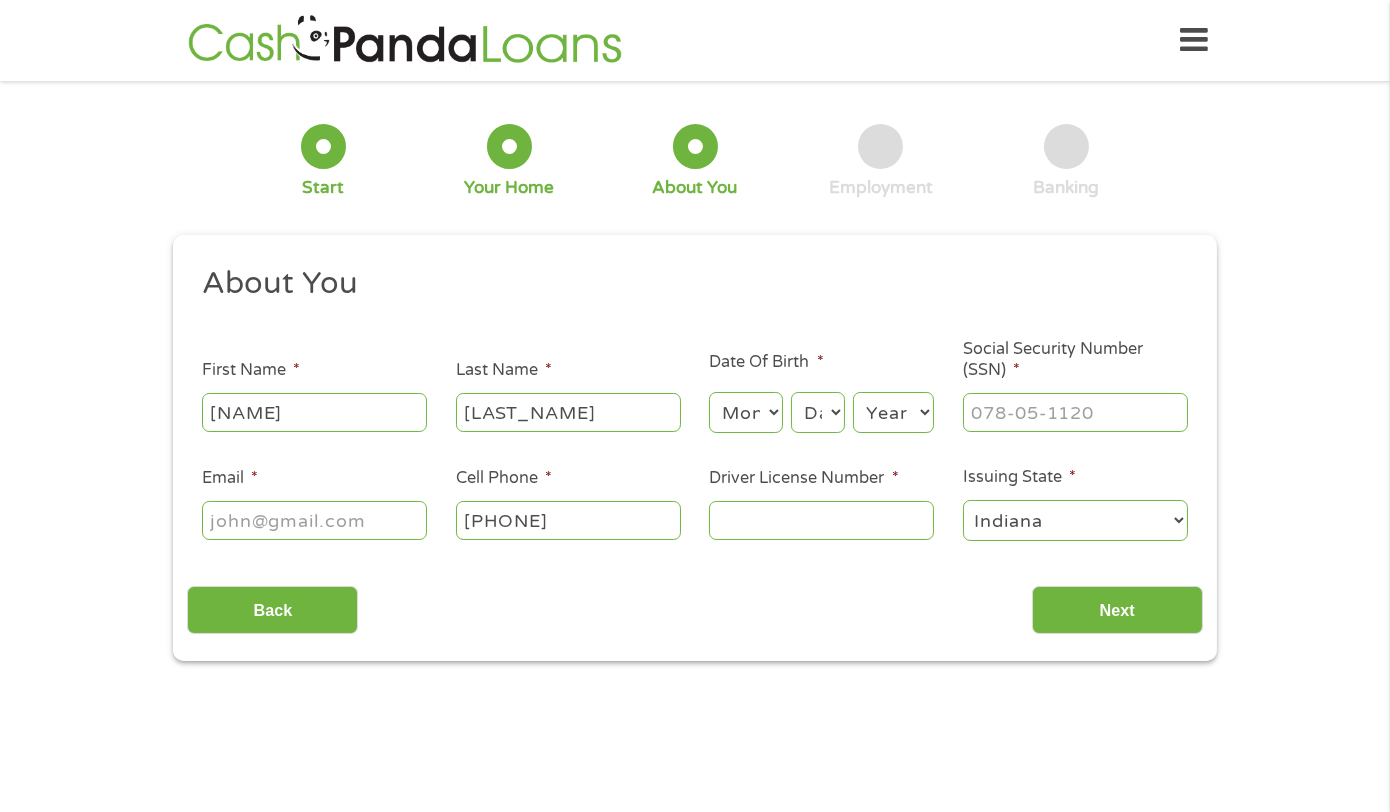 click on "Month 1 2 3 4 5 6 7 8 9 10 11 12" at bounding box center [745, 412] 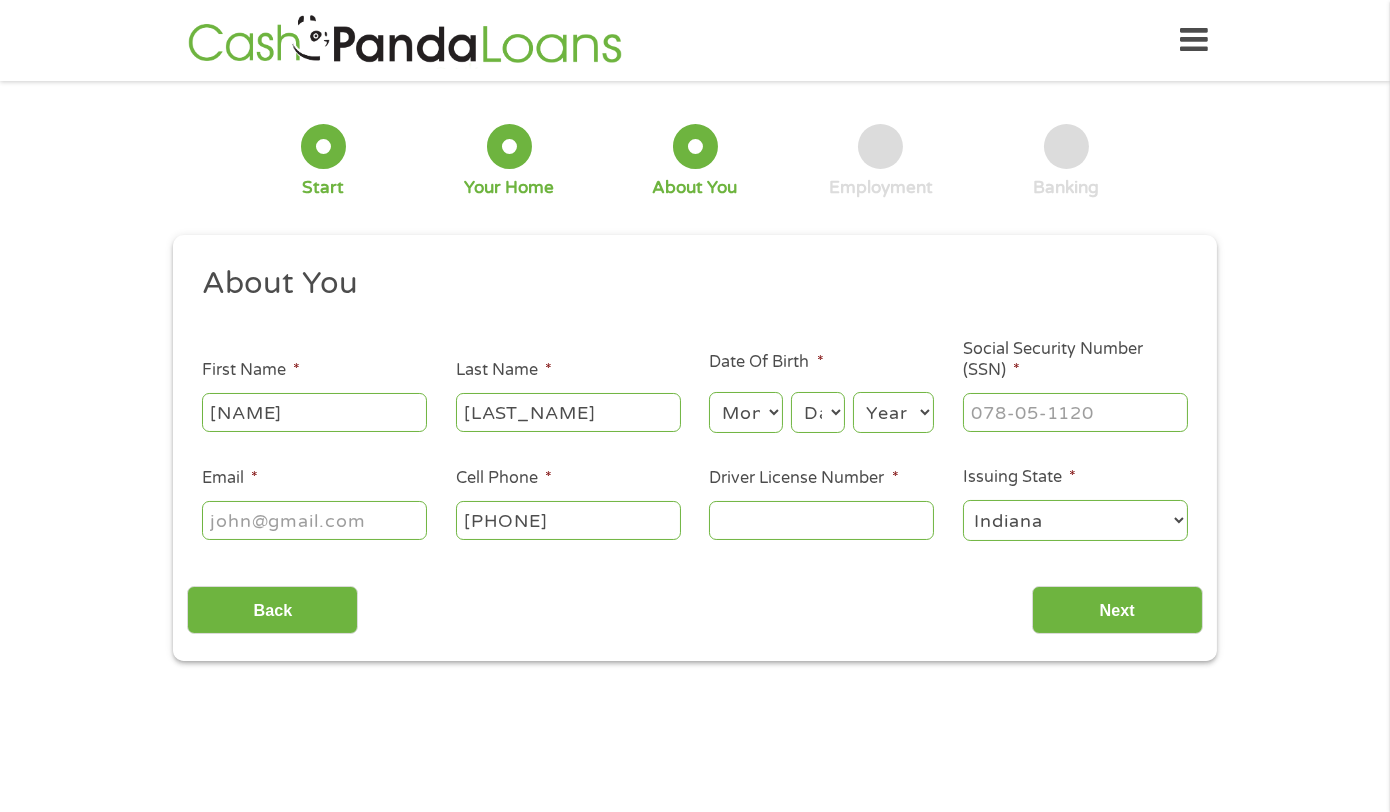 select on "10" 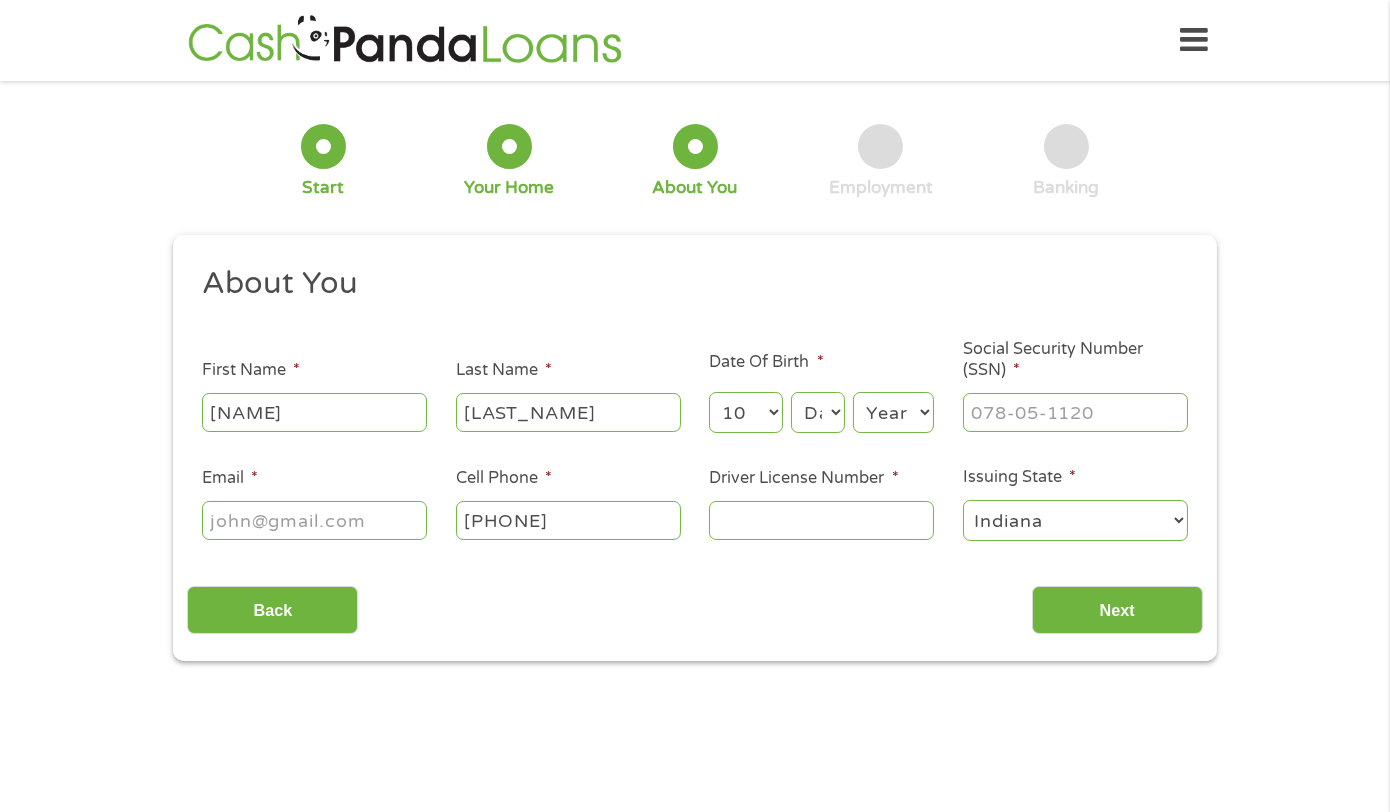 click on "Month 1 2 3 4 5 6 7 8 9 10 11 12" at bounding box center [745, 412] 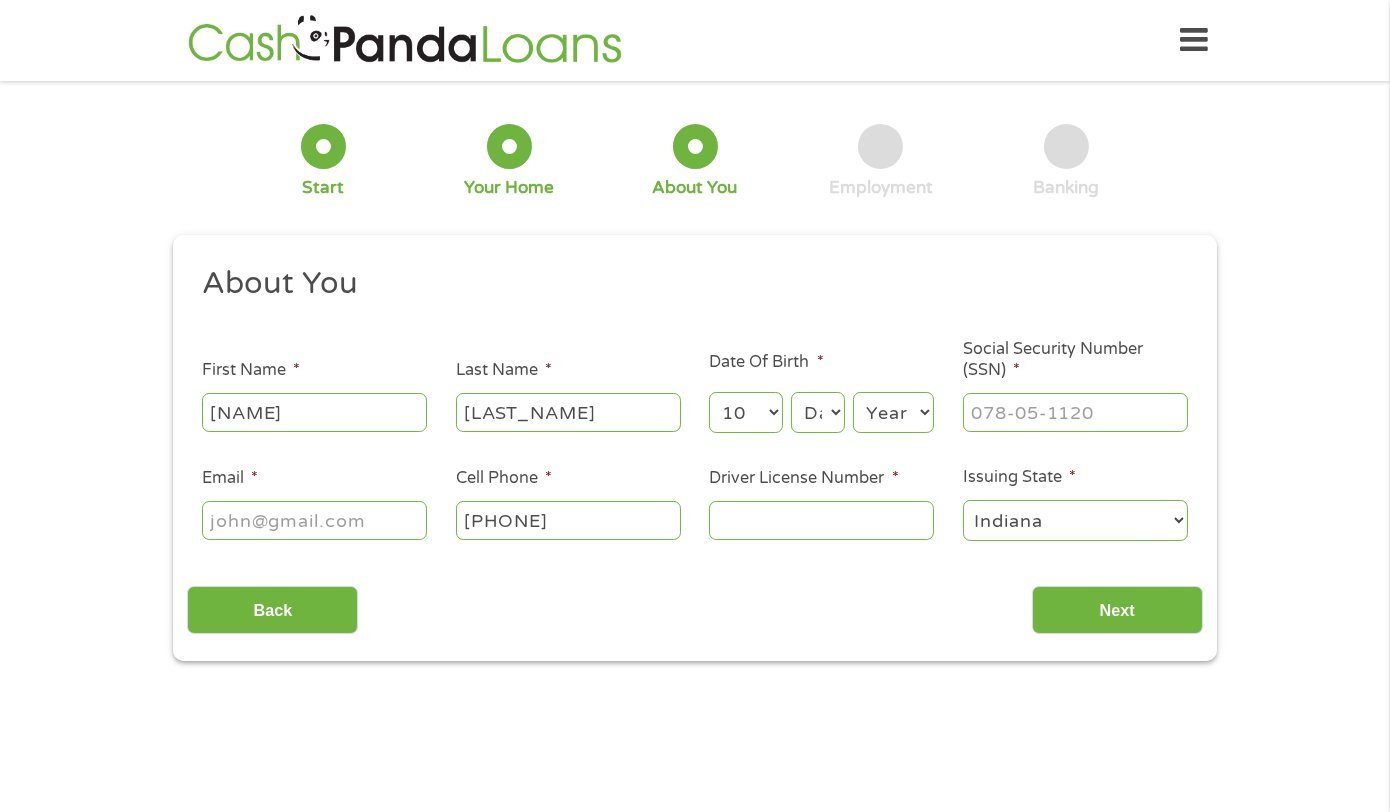 select on "13" 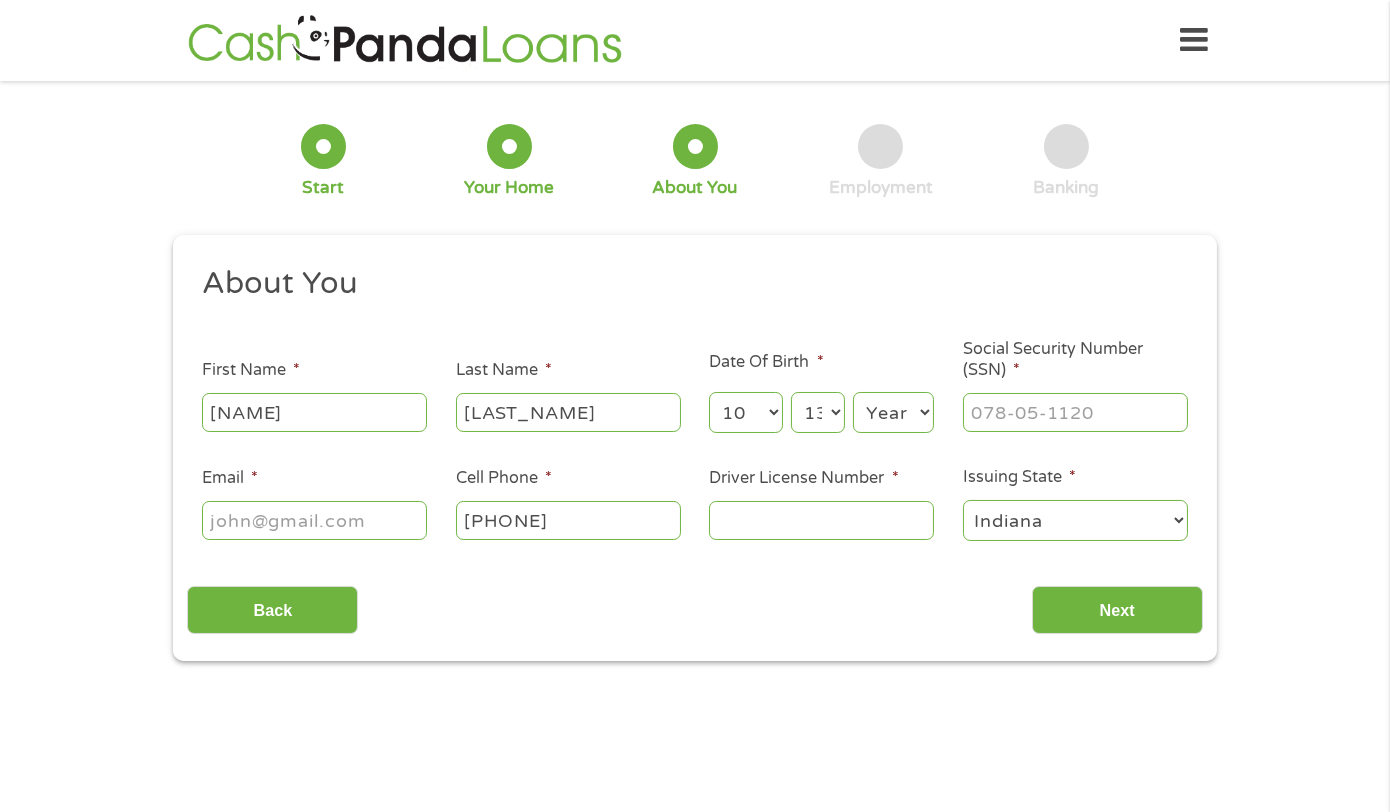 click on "Day 1 2 3 4 5 6 7 8 9 10 11 12 13 14 15 16 17 18 19 20 21 22 23 24 25 26 27 28 29 30 31" at bounding box center [818, 412] 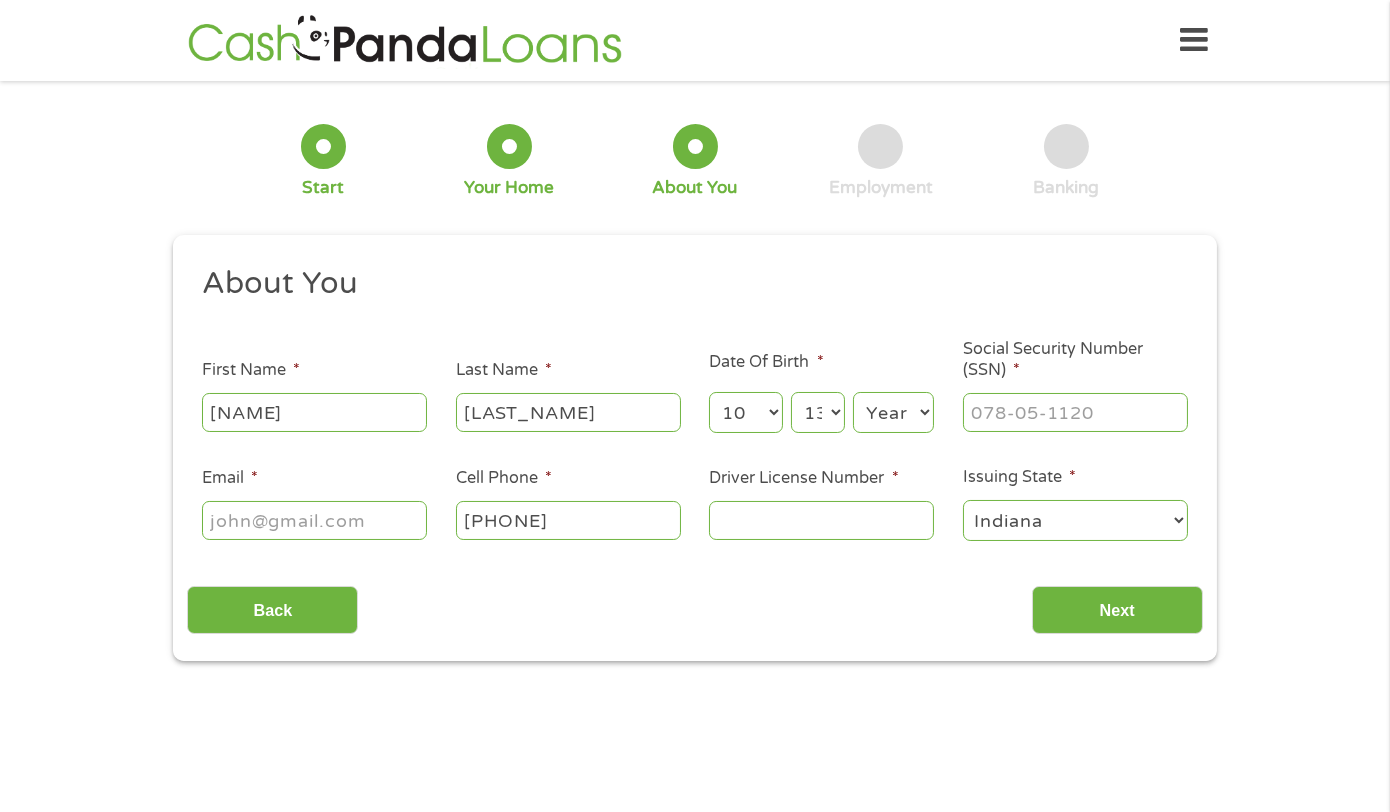select on "1974" 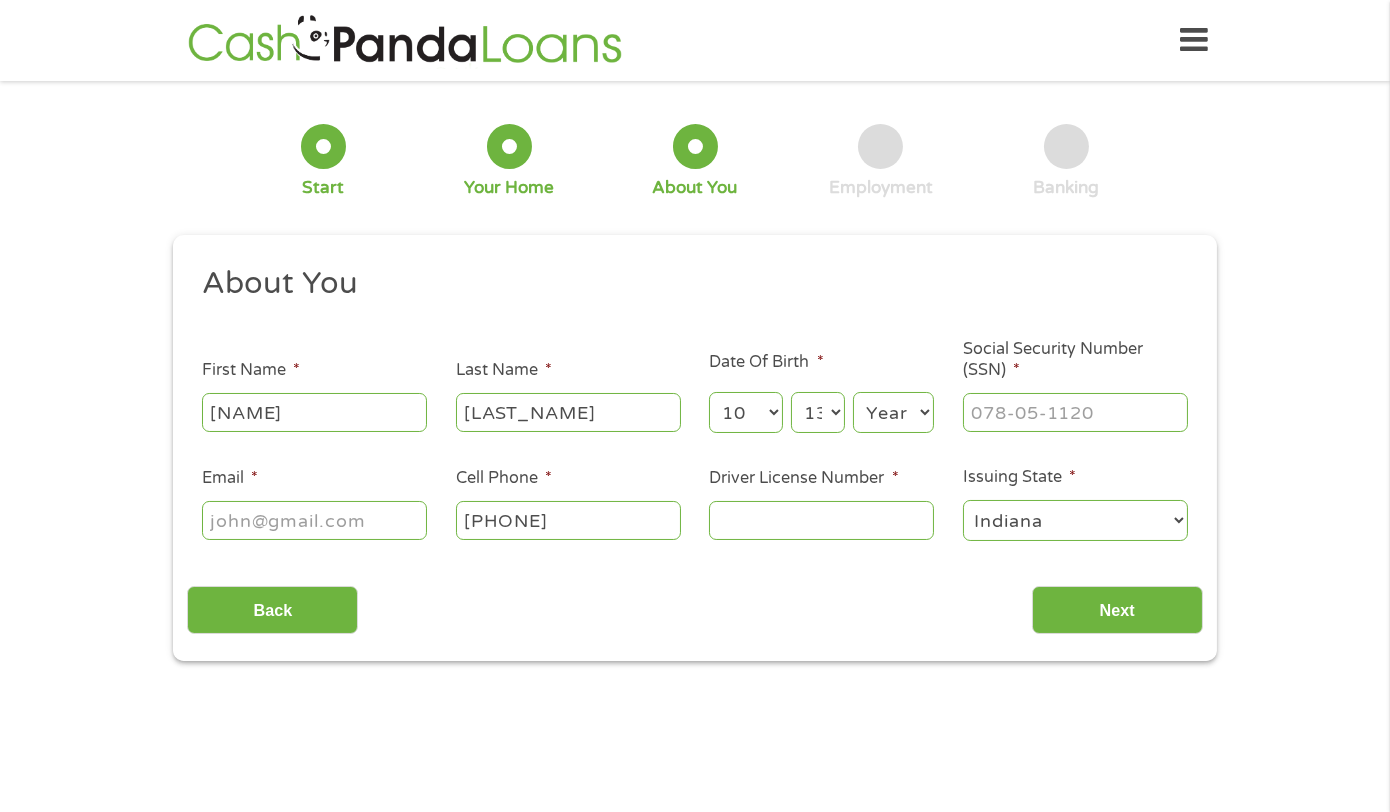 click on "Year 2007 2006 2005 2004 2003 2002 2001 2000 1999 1998 1997 1996 1995 1994 1993 1992 1991 1990 1989 1988 1987 1986 1985 1984 1983 1982 1981 1980 1979 1978 1977 1976 1975 1974 1973 1972 1971 1970 1969 1968 1967 1966 1965 1964 1963 1962 1961 1960 1959 1958 1957 1956 1955 1954 1953 1952 1951 1950 1949 1948 1947 1946 1945 1944 1943 1942 1941 1940 1939 1938 1937 1936 1935 1934 1933 1932 1931 1930 1929 1928 1927 1926 1925 1924 1923 1922 1921 1920" at bounding box center [893, 412] 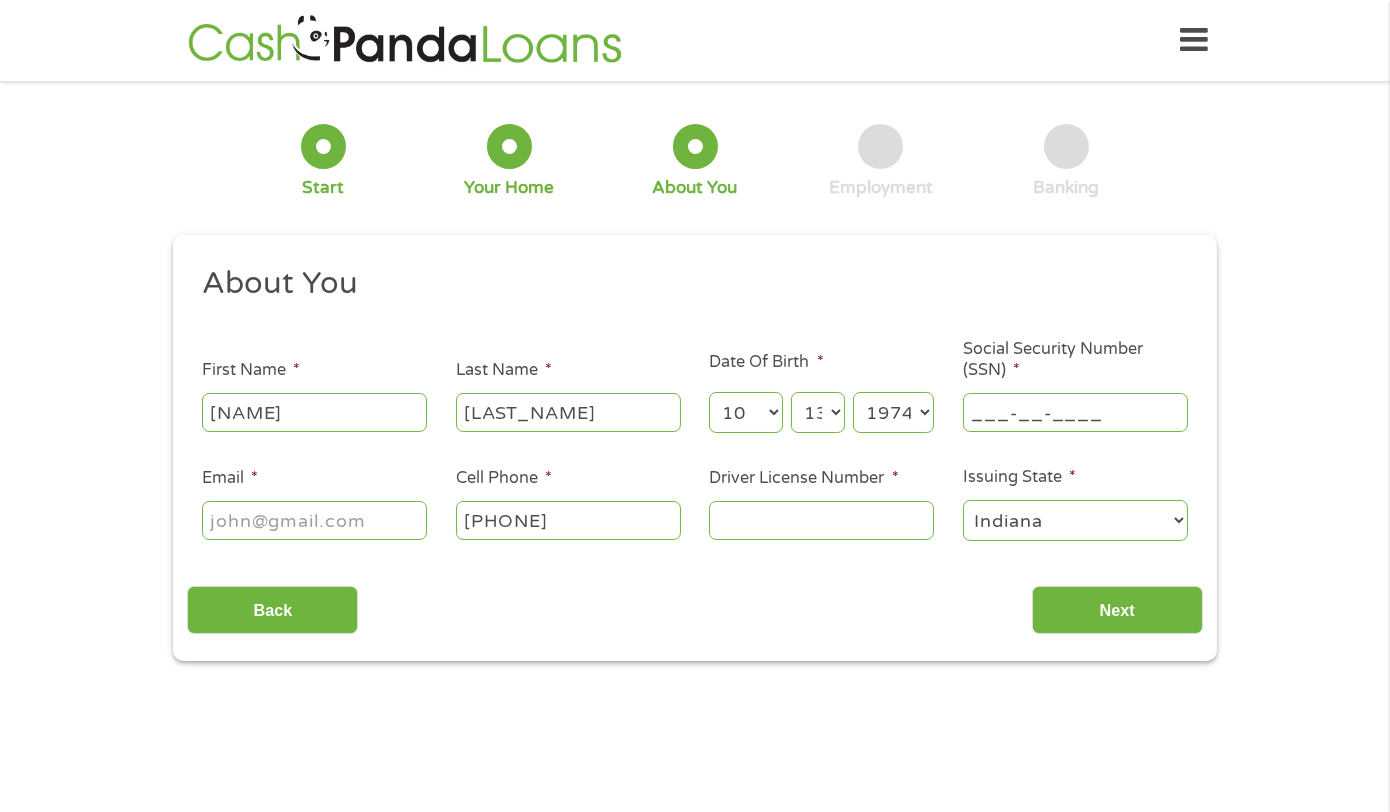 click on "___-__-____" at bounding box center [1075, 412] 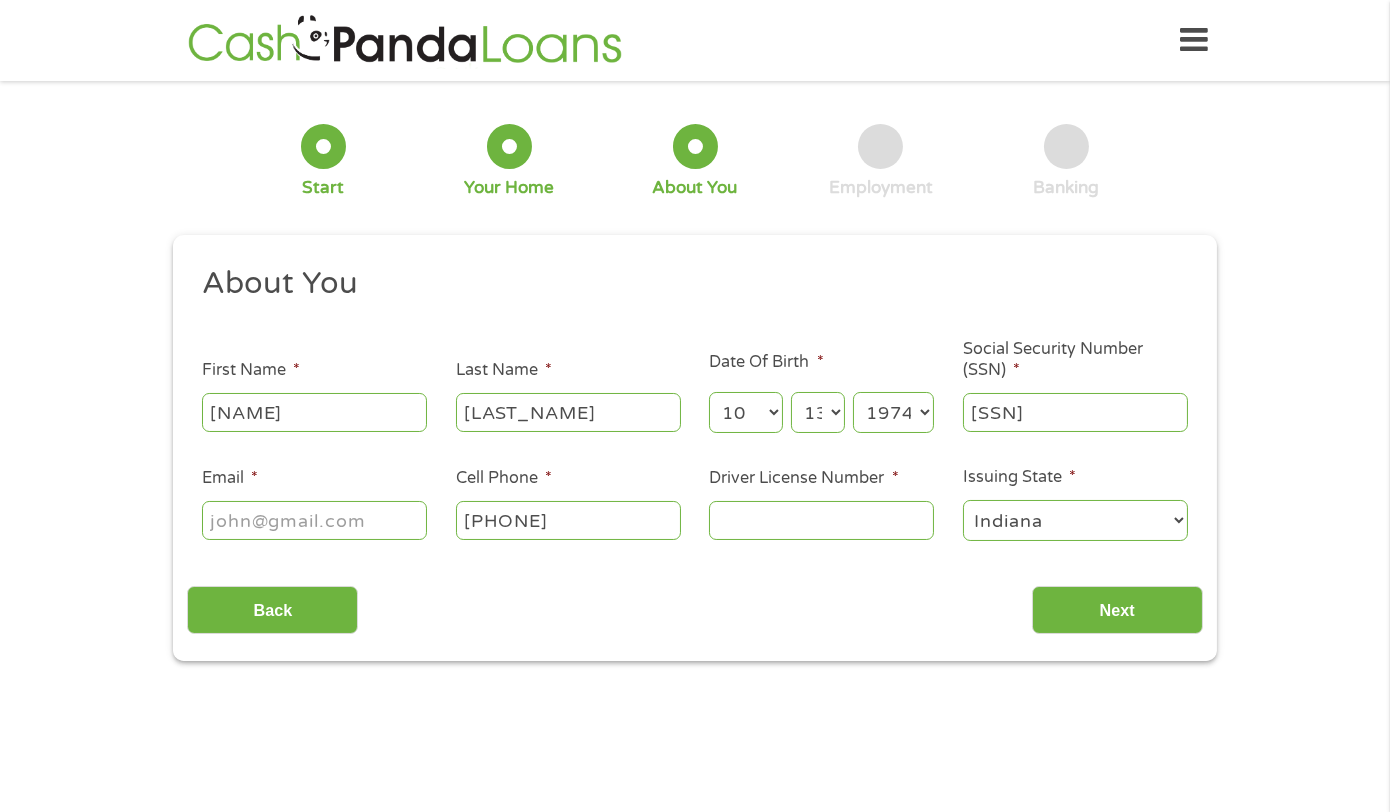 type on "[SSN]" 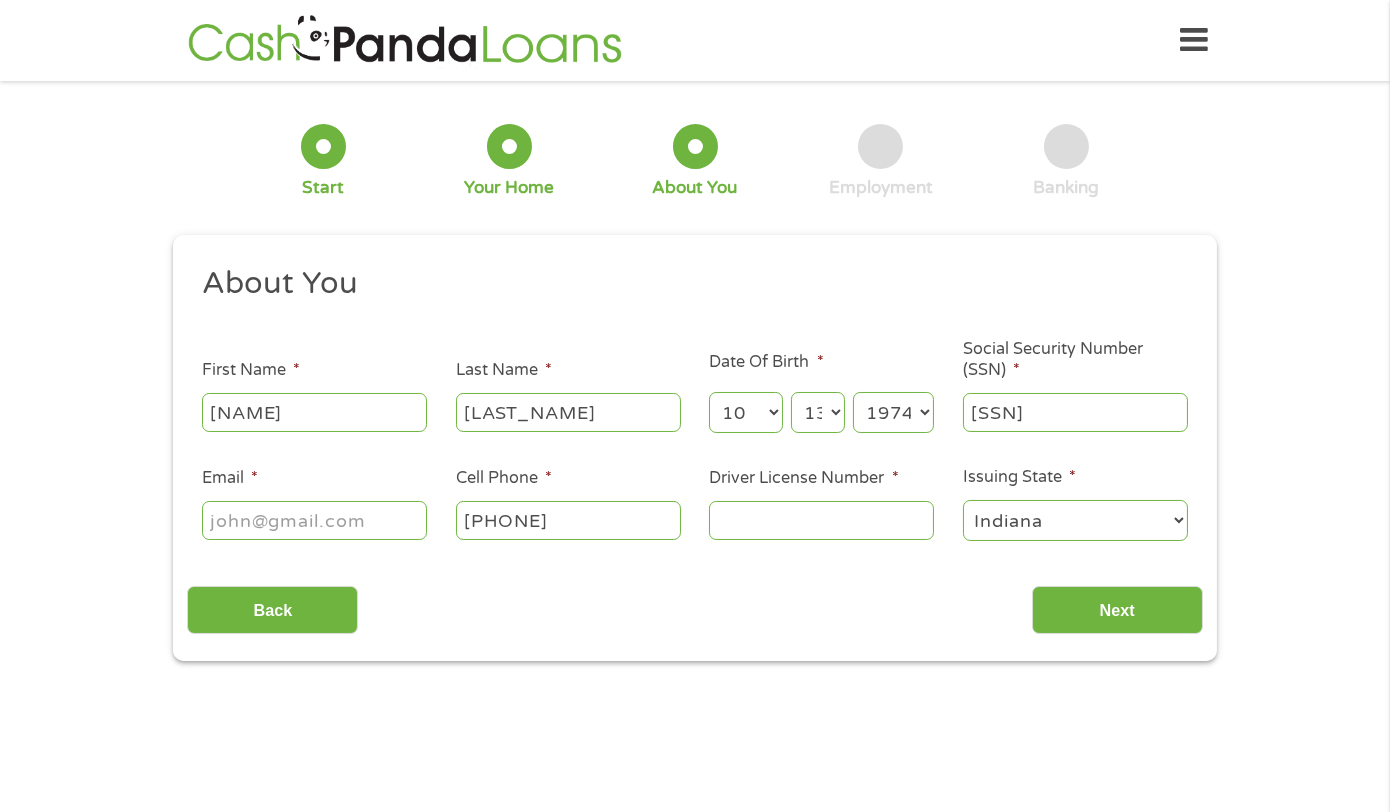 click on "Email *" at bounding box center [314, 520] 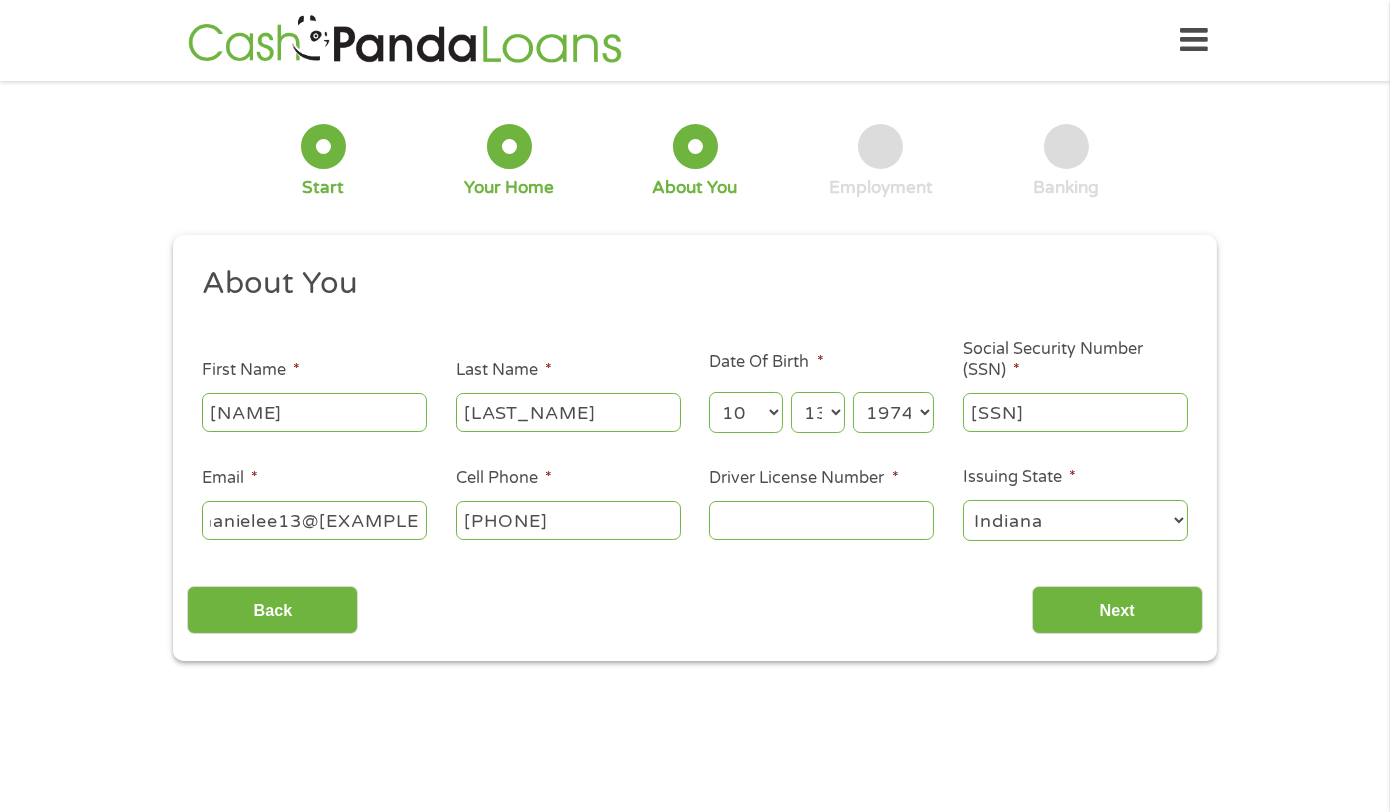 scroll, scrollTop: 0, scrollLeft: 41, axis: horizontal 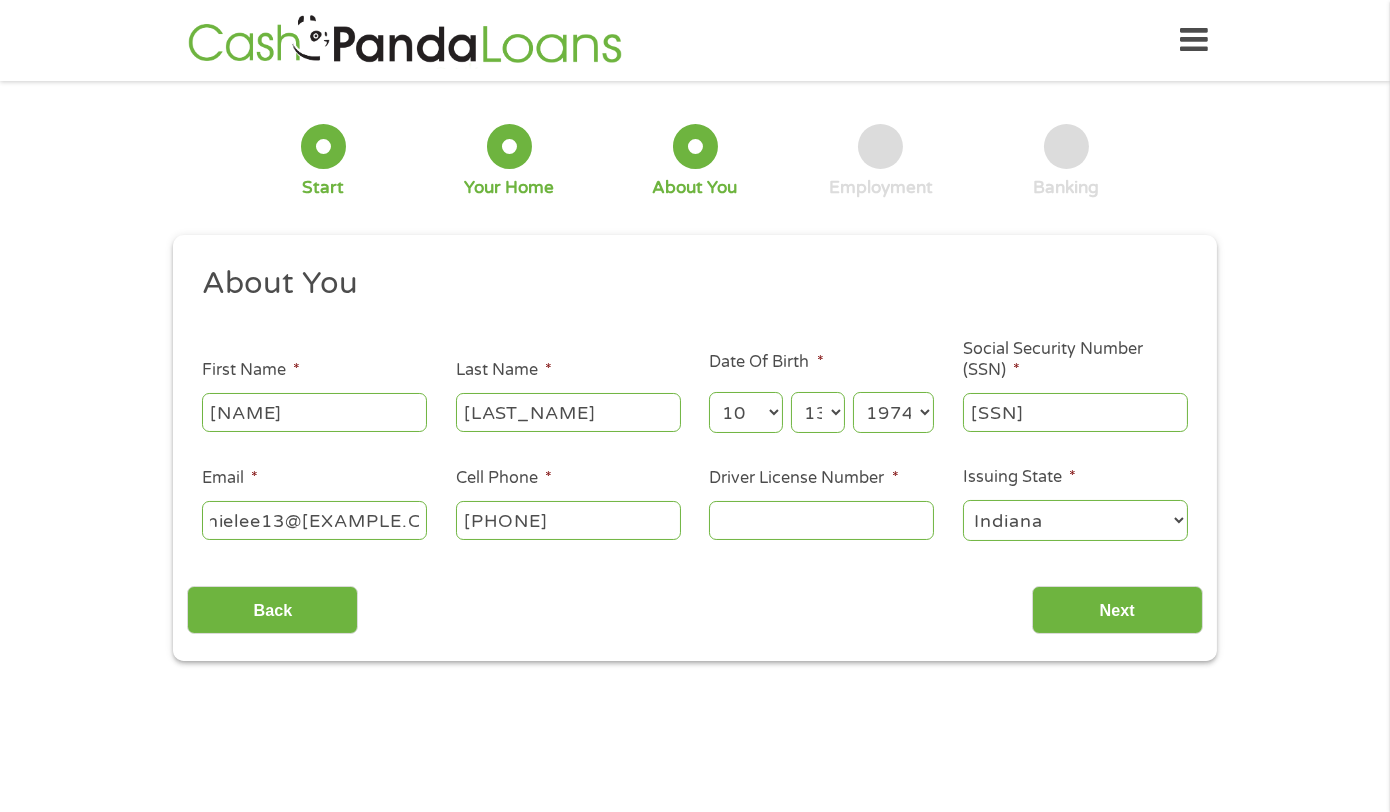 type on "shanielee13@[EXAMPLE.COM]" 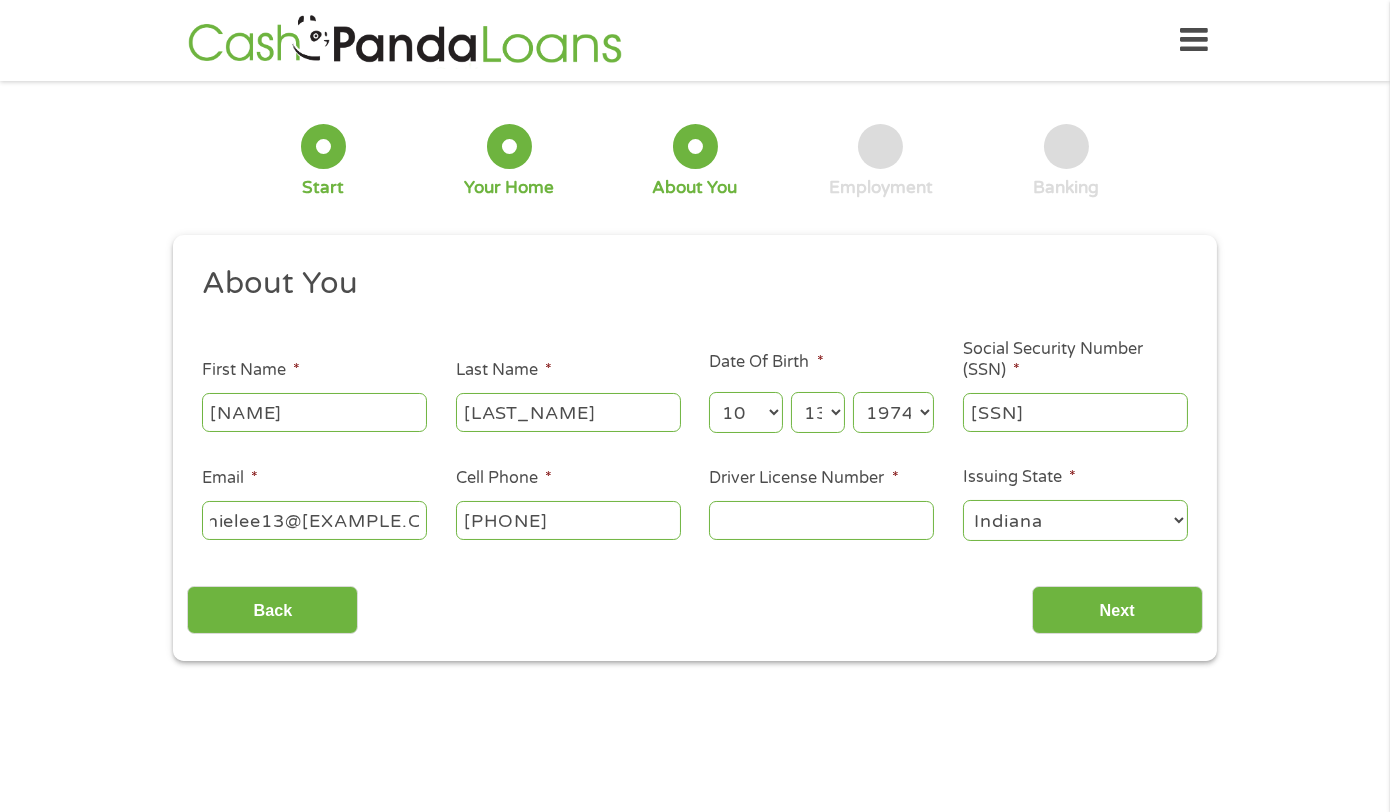 scroll, scrollTop: 0, scrollLeft: 0, axis: both 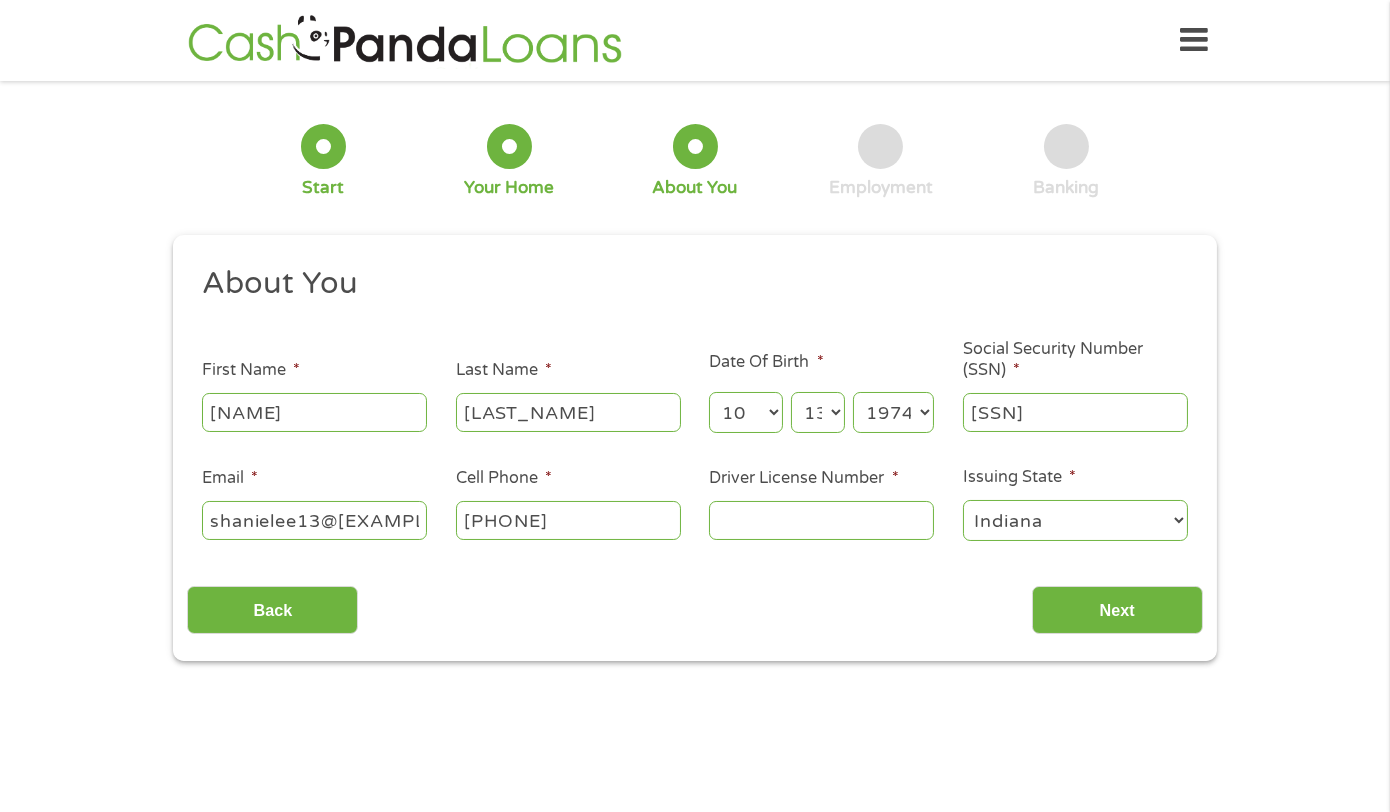 drag, startPoint x: 636, startPoint y: 569, endPoint x: 670, endPoint y: 566, distance: 34.132095 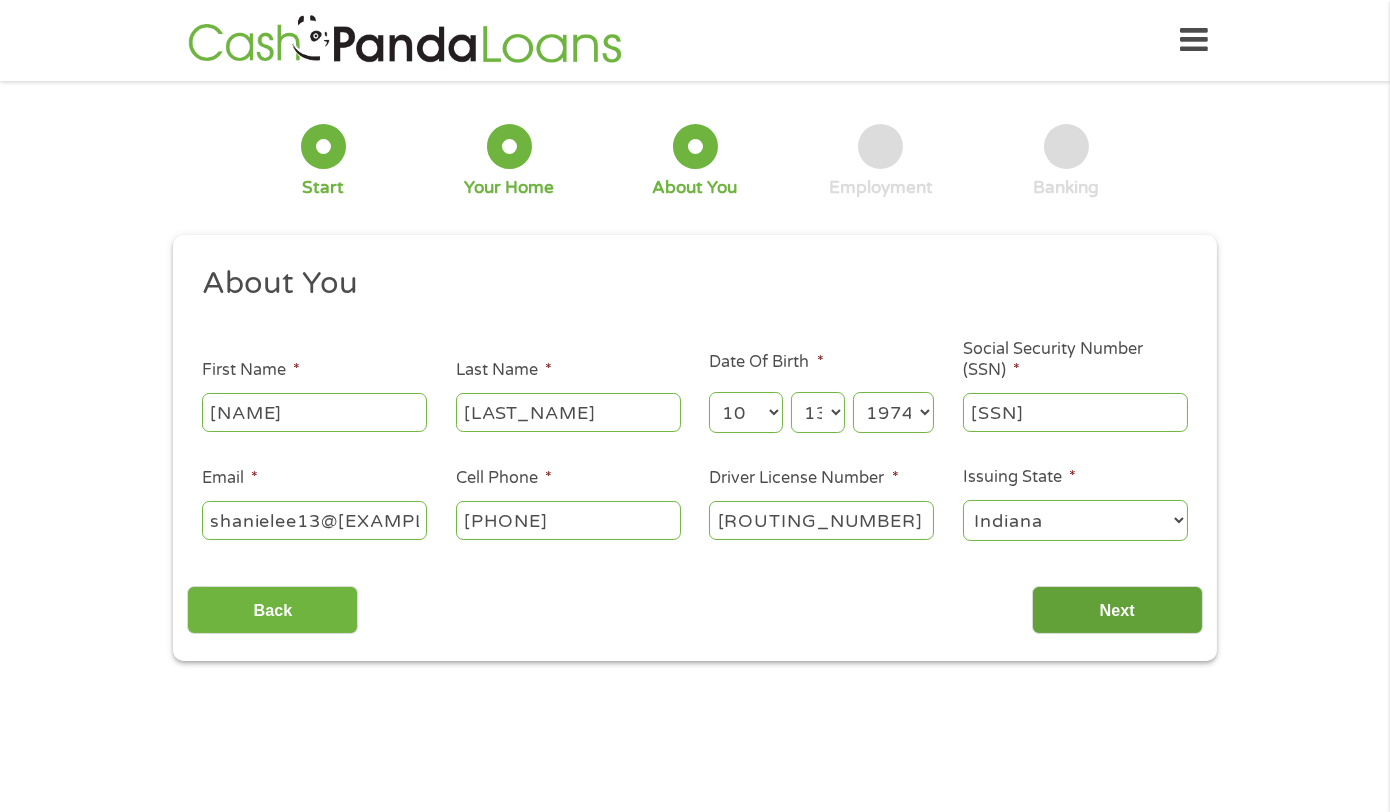 type on "[ROUTING_NUMBER]" 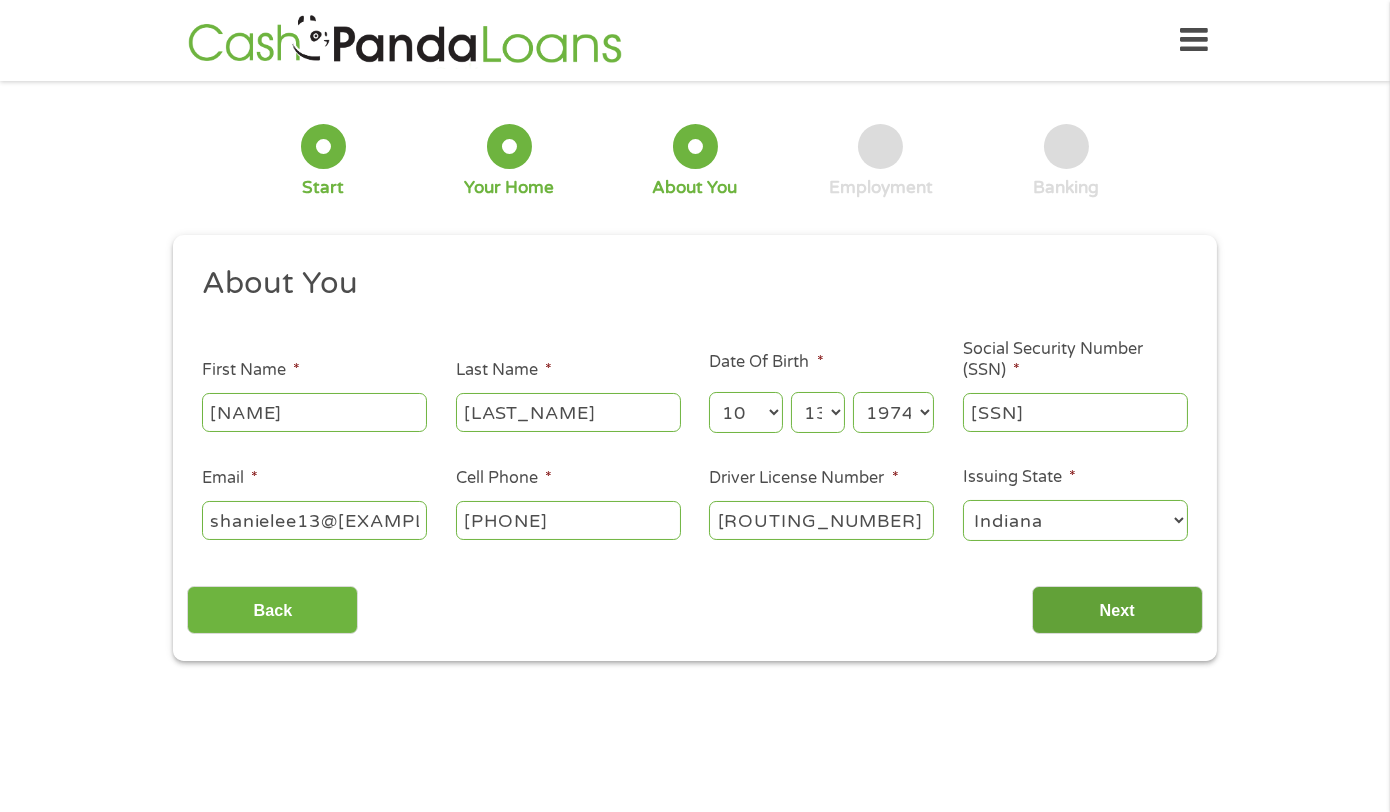 scroll, scrollTop: 8, scrollLeft: 8, axis: both 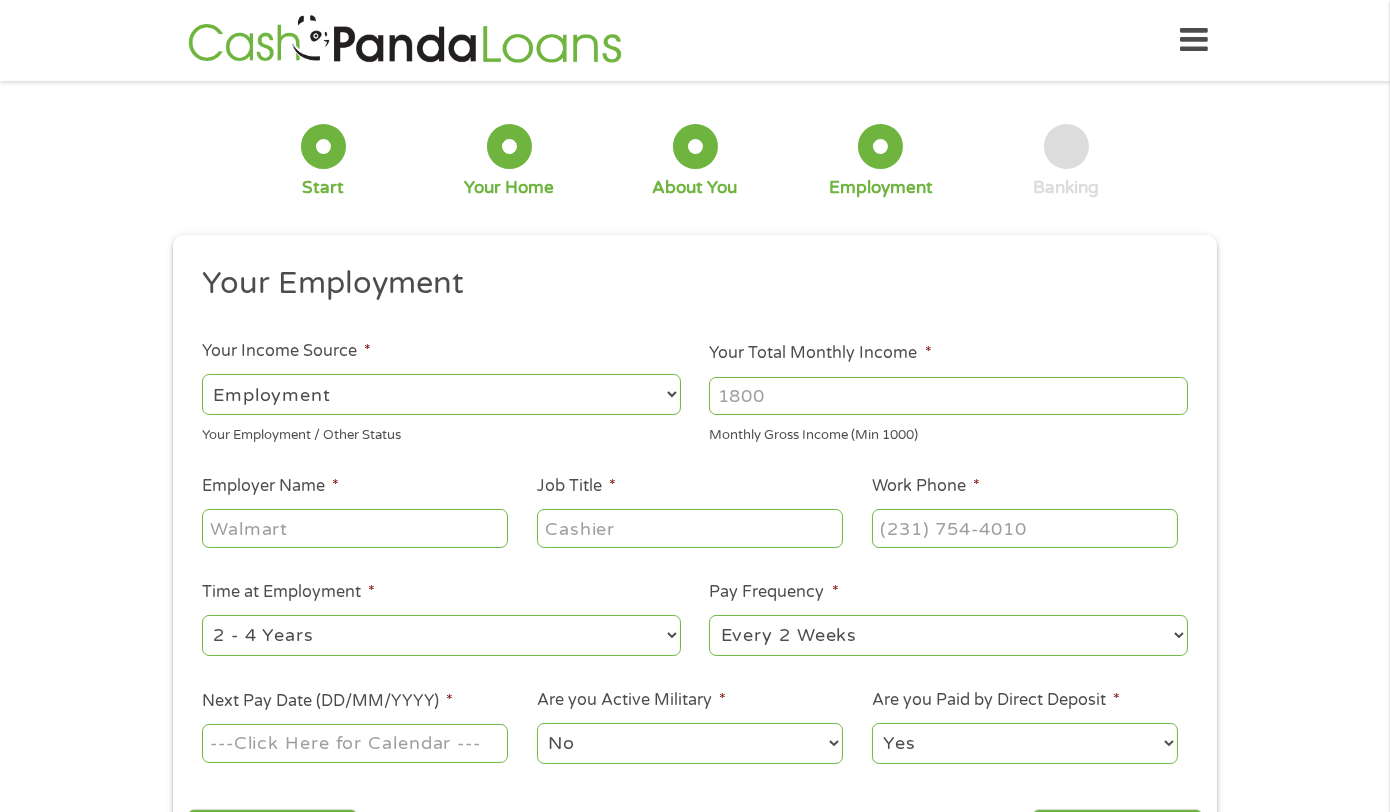 click on "Your Total Monthly Income *" at bounding box center (948, 396) 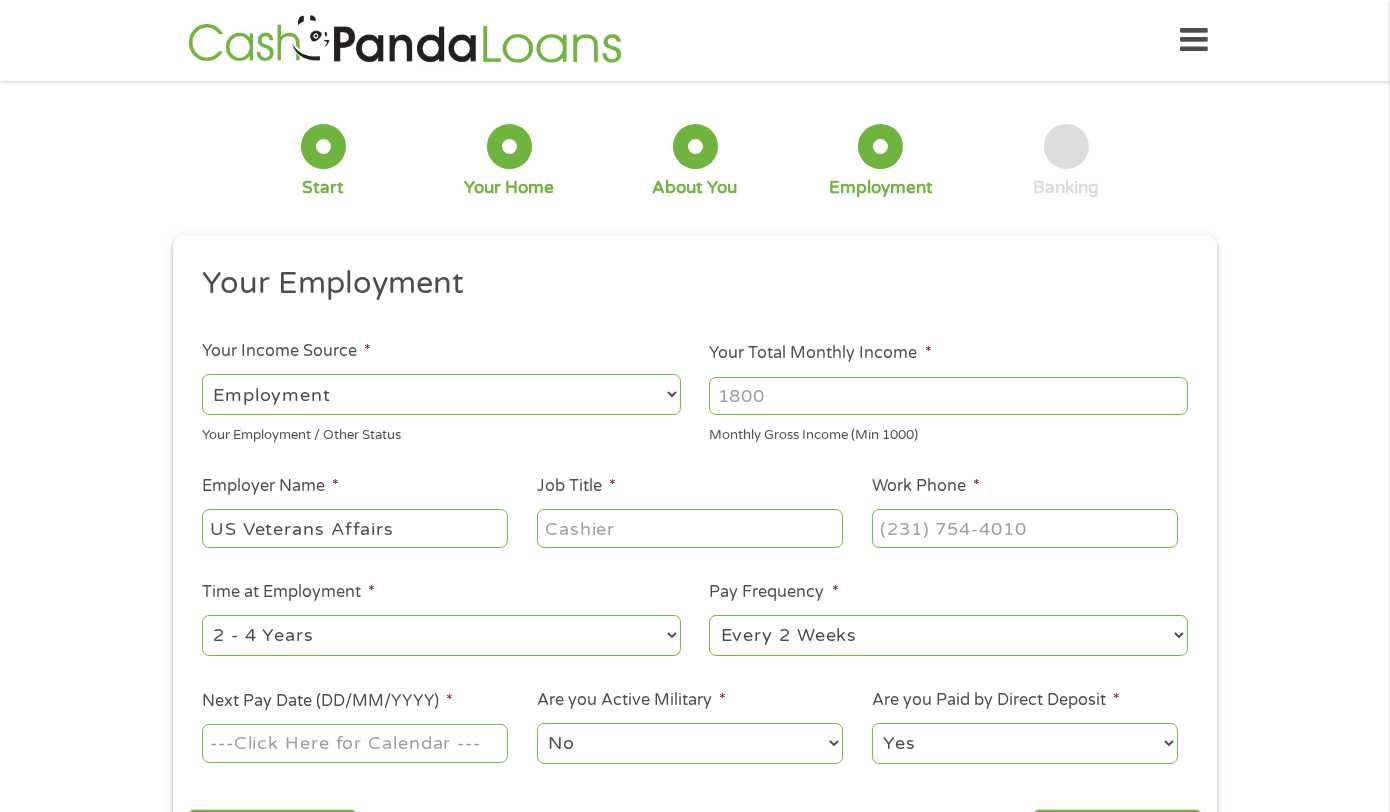 type on "US Veterans Affairs" 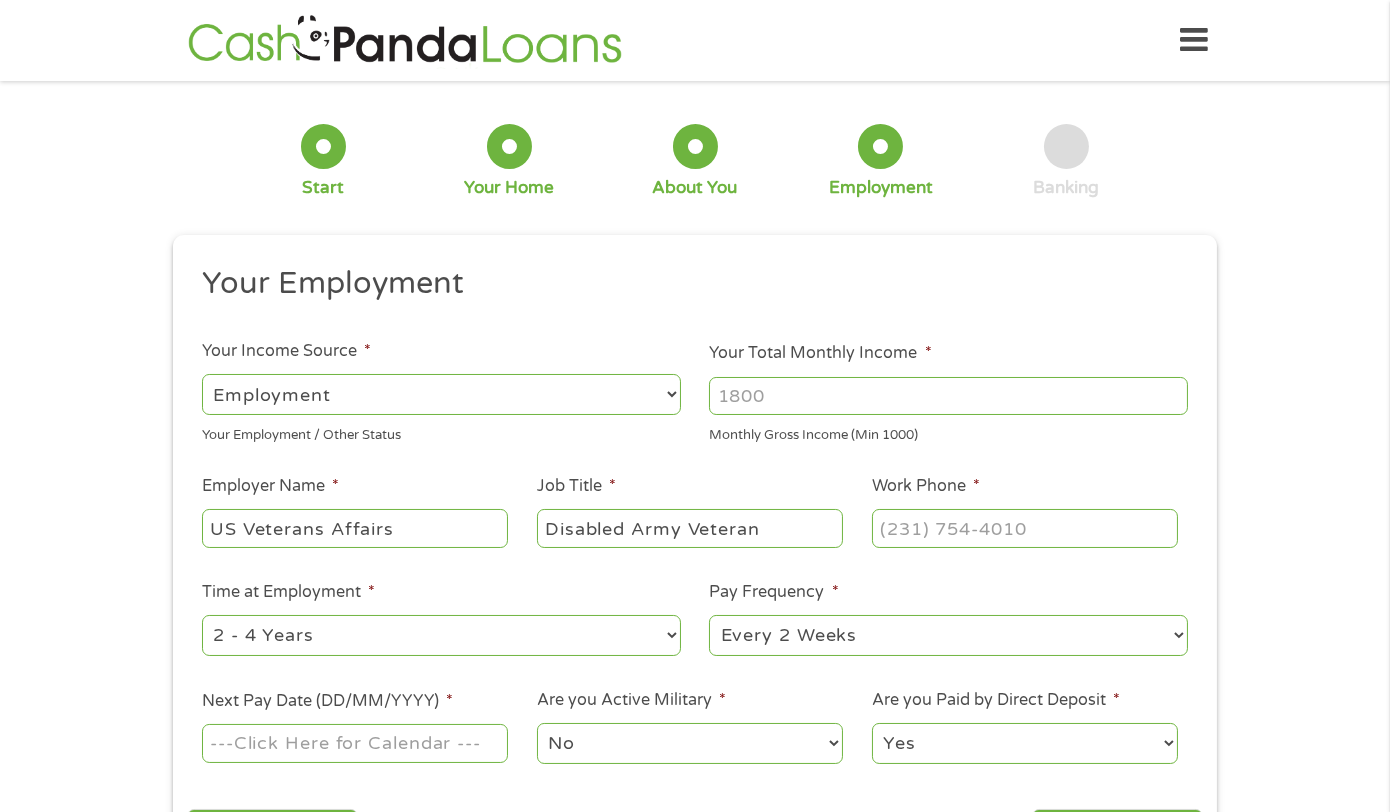 type on "Disabled Army Veteran" 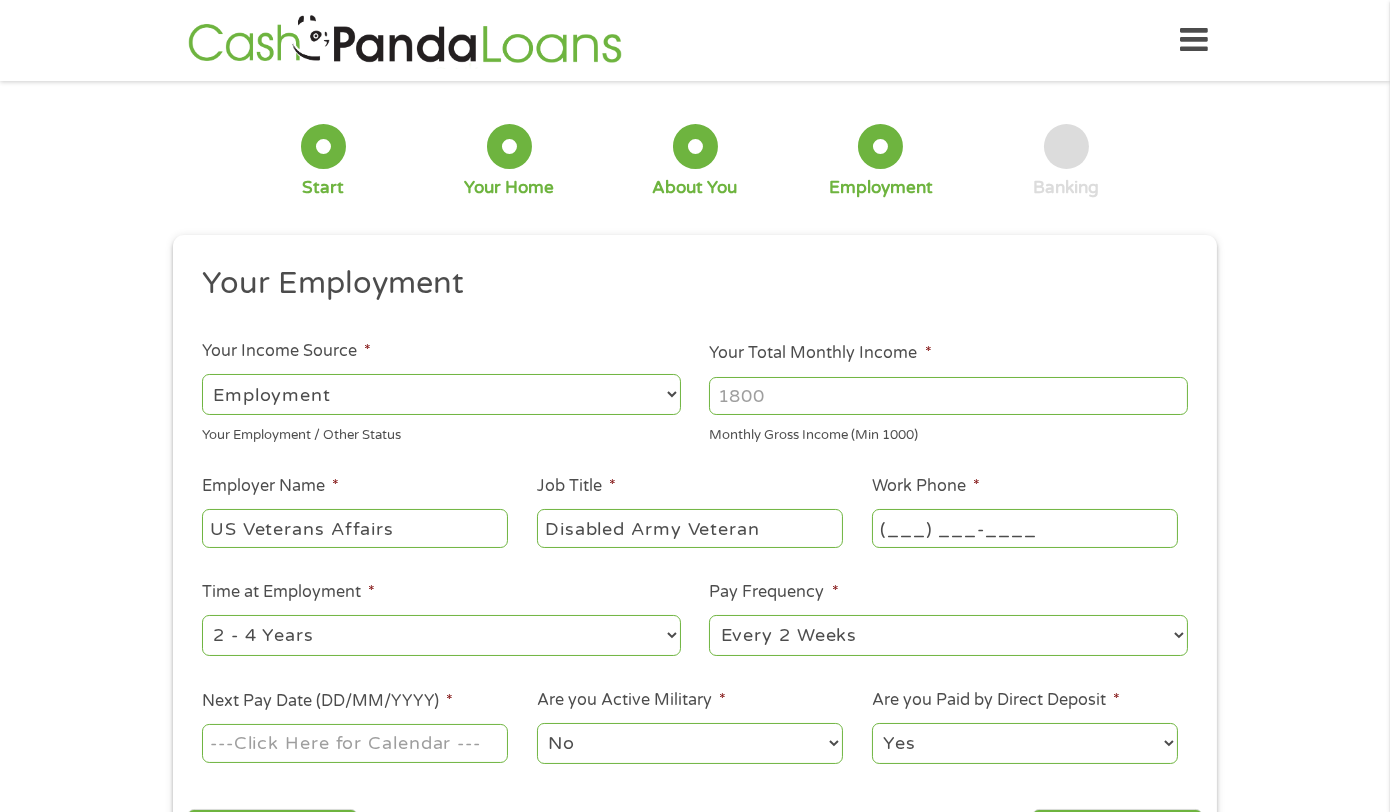click on "(___) ___-____" at bounding box center (1025, 528) 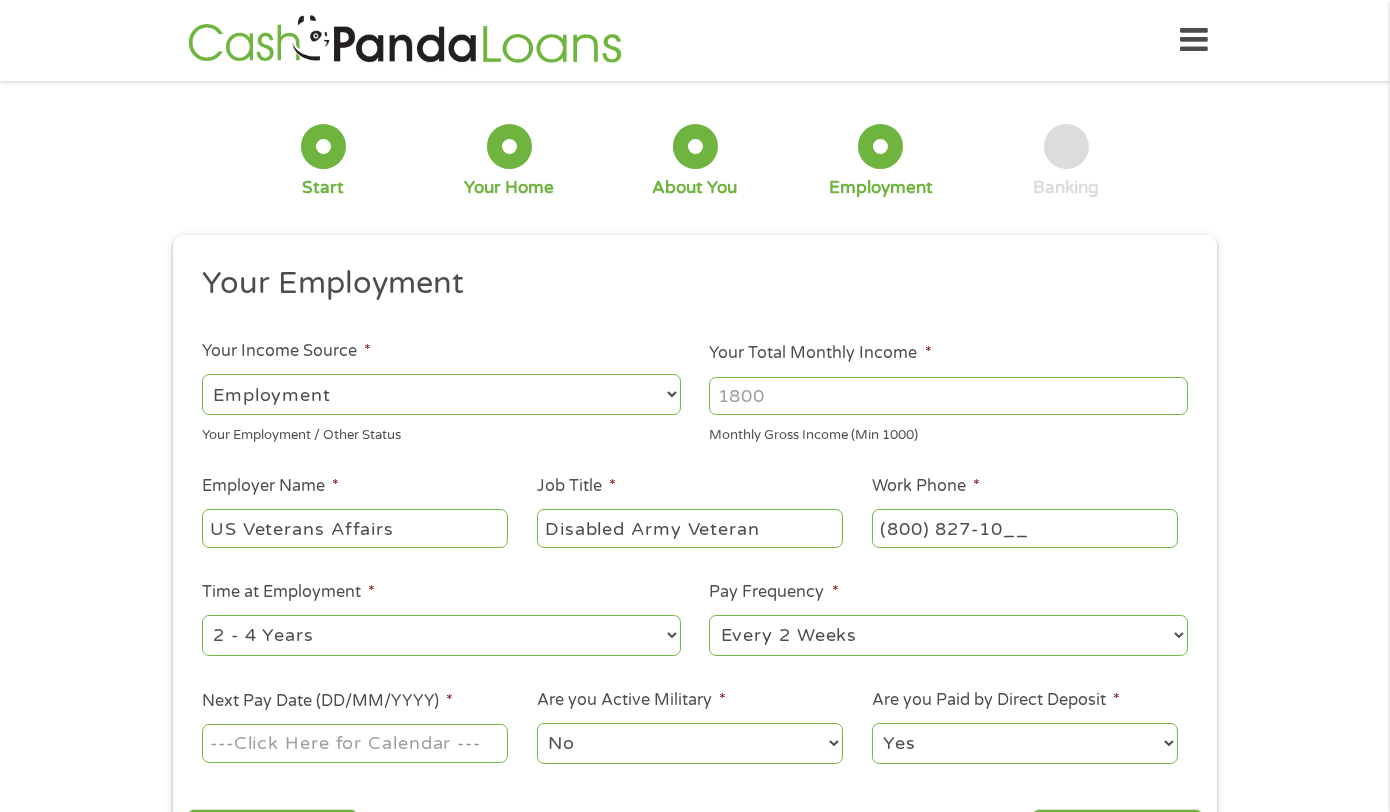 type on "(800) 827-1000" 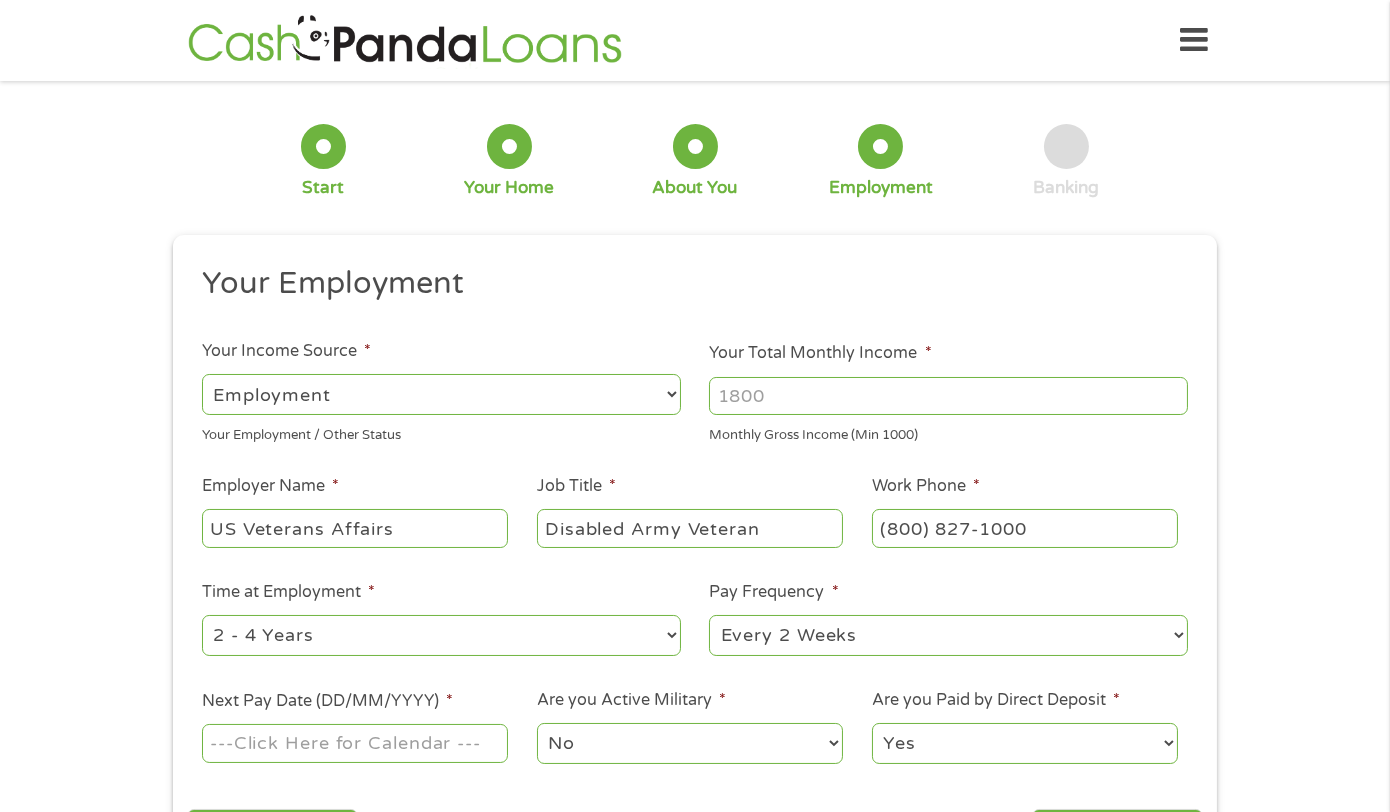click on "--- Choose one --- 1 Year or less 1 - 2 Years 2 - 4 Years Over 4 Years" at bounding box center (441, 635) 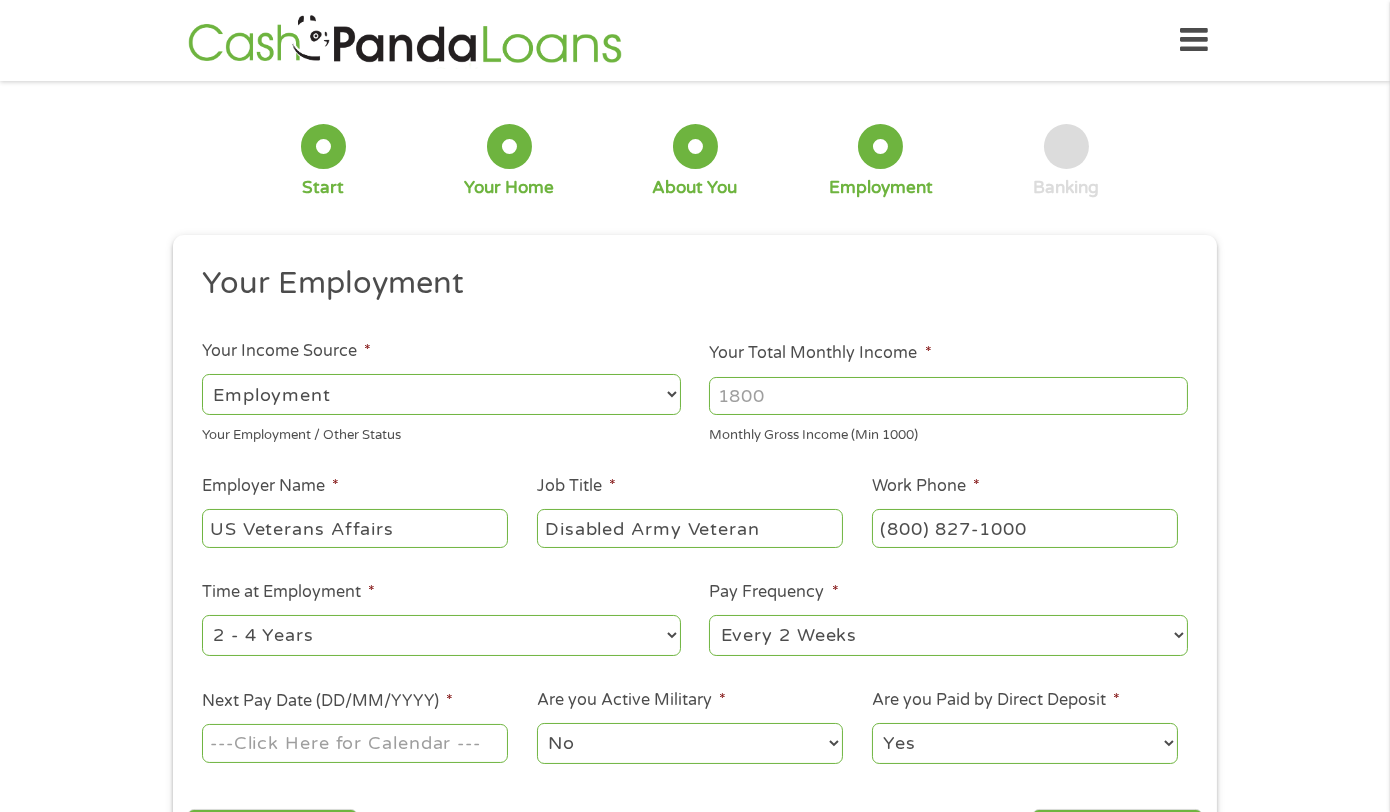 select on "60months" 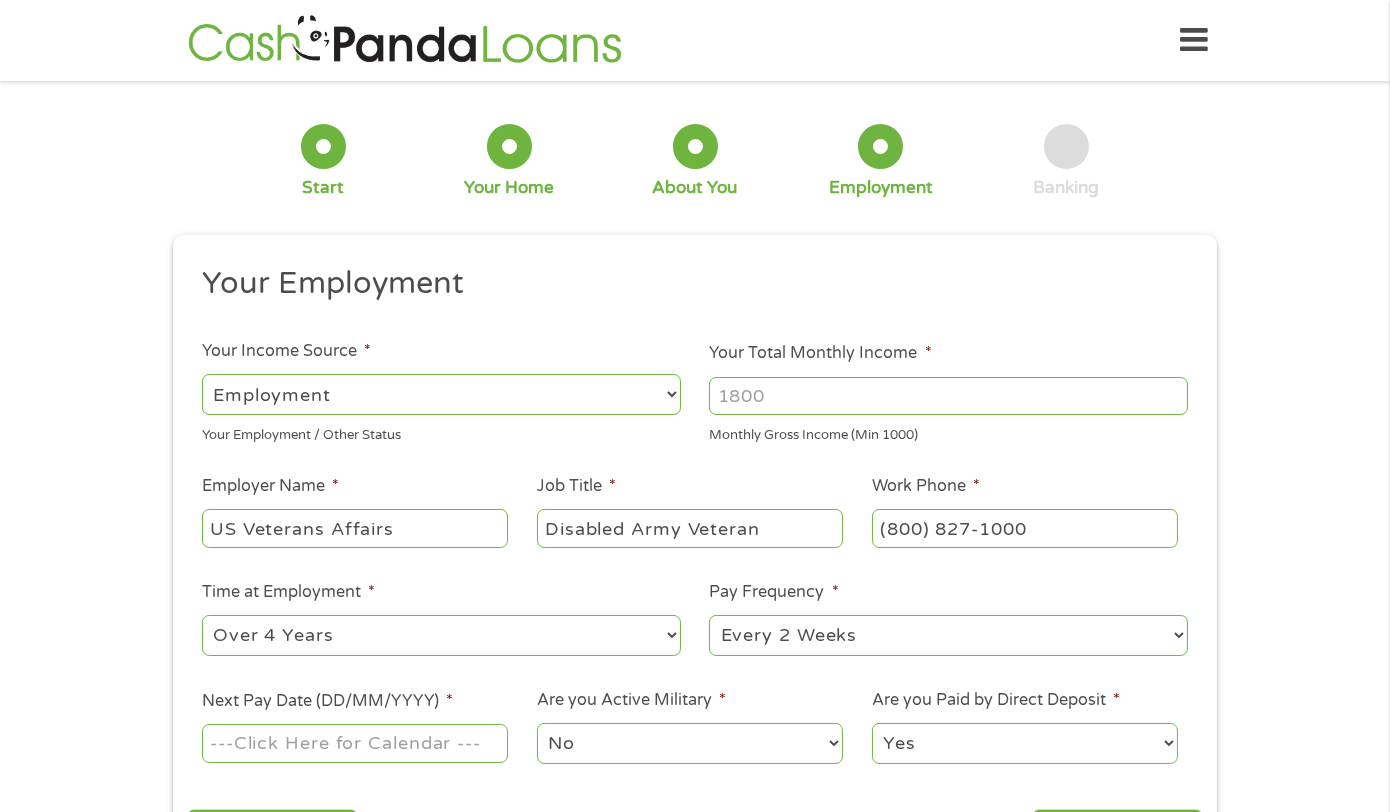 click on "--- Choose one --- 1 Year or less 1 - 2 Years 2 - 4 Years Over 4 Years" at bounding box center (441, 635) 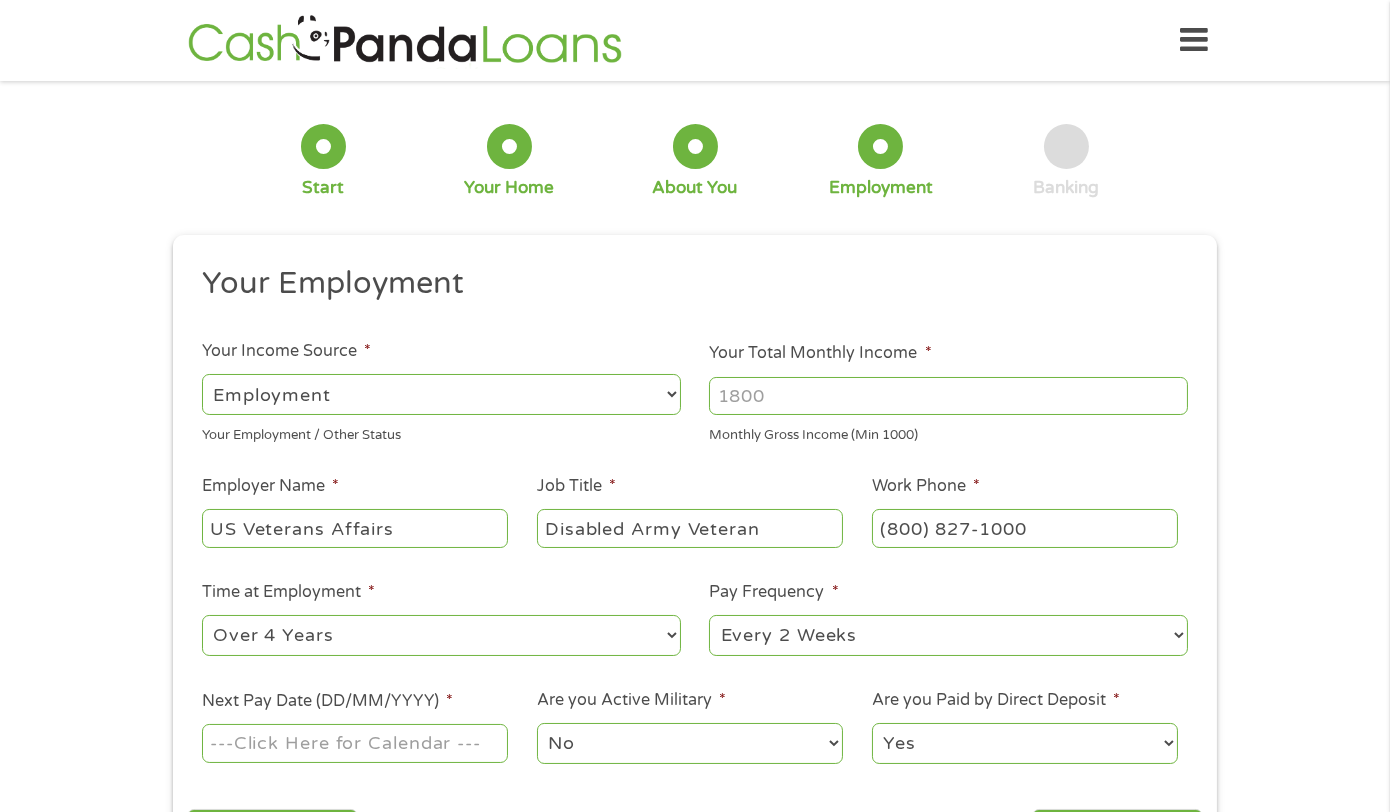 click on "--- Choose one --- Every 2 Weeks Every Week Monthly Semi-Monthly" at bounding box center [948, 635] 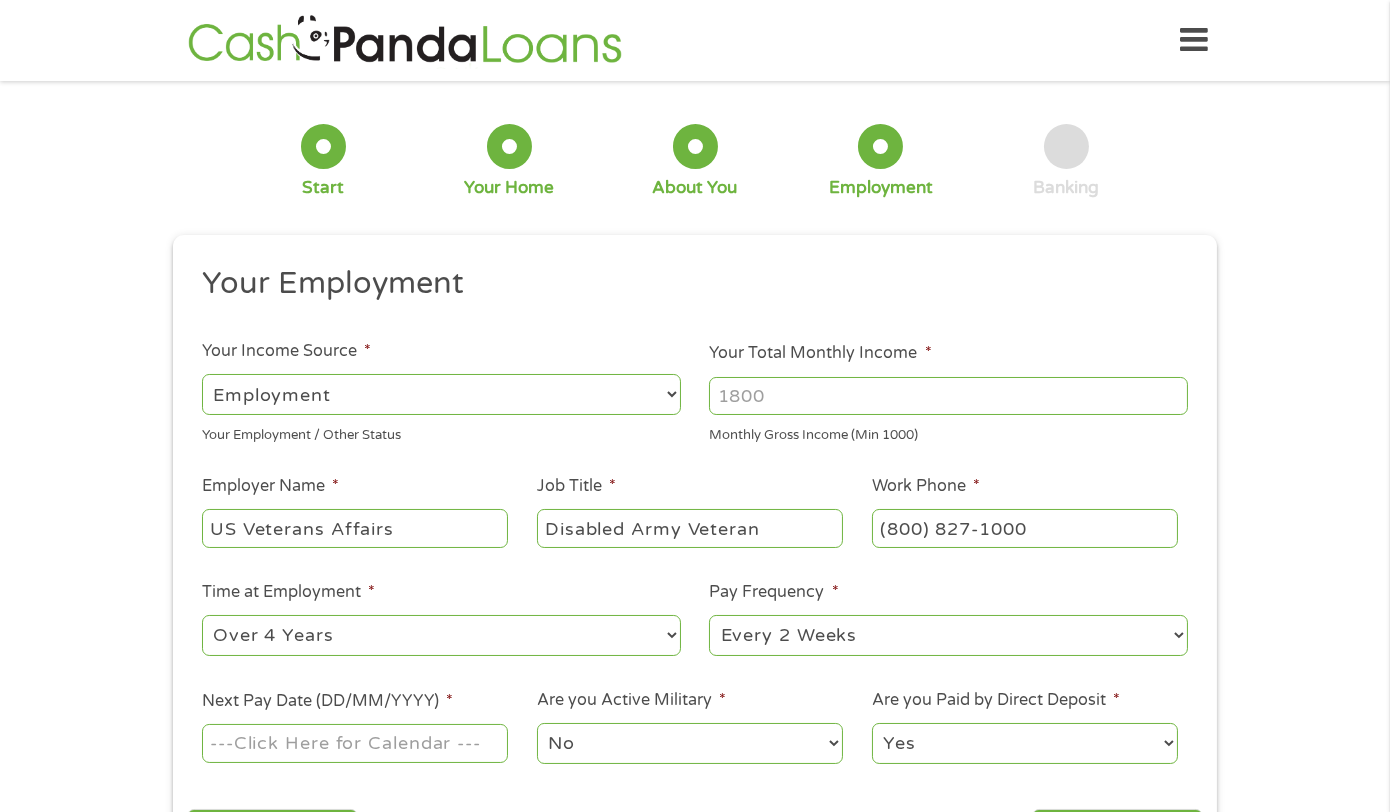 select on "monthly" 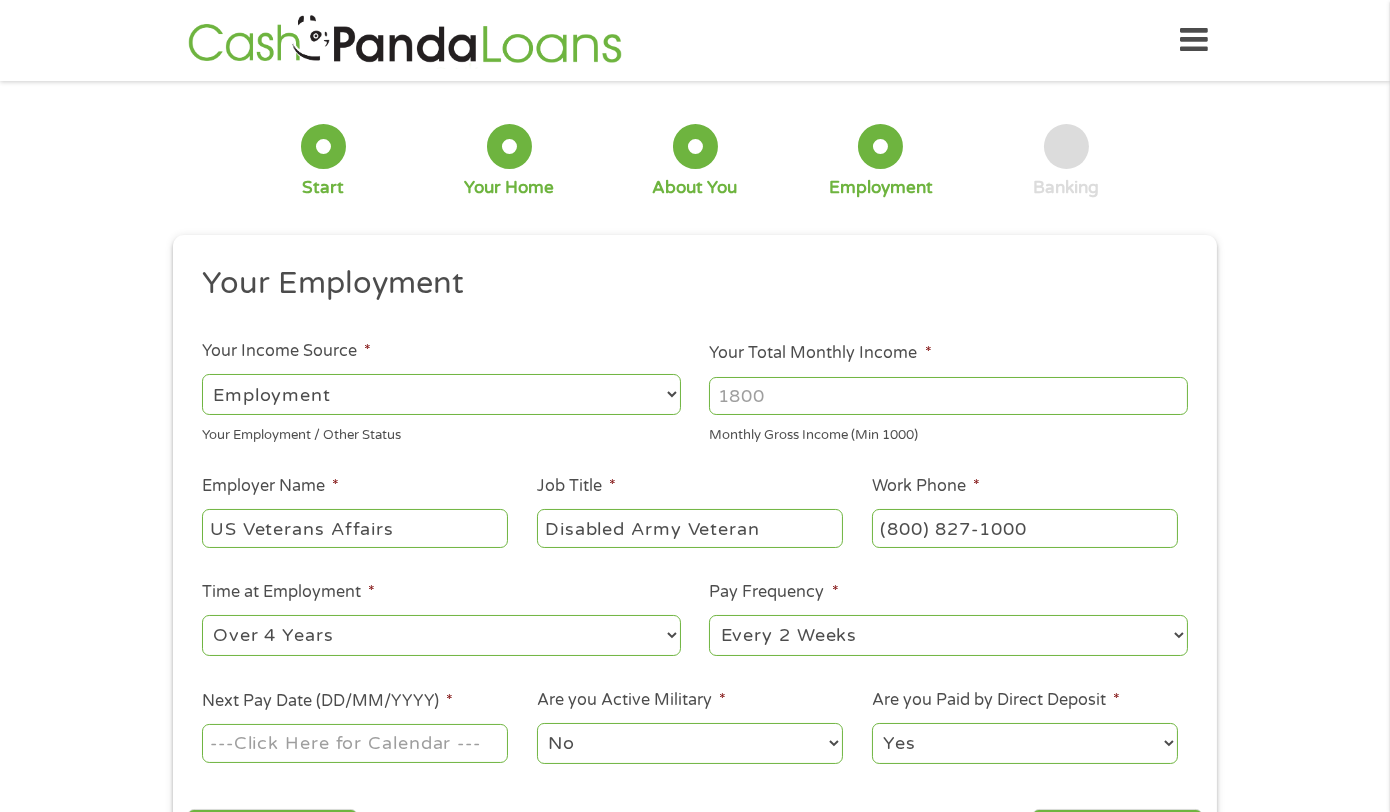 click on "--- Choose one --- Every 2 Weeks Every Week Monthly Semi-Monthly" at bounding box center (948, 635) 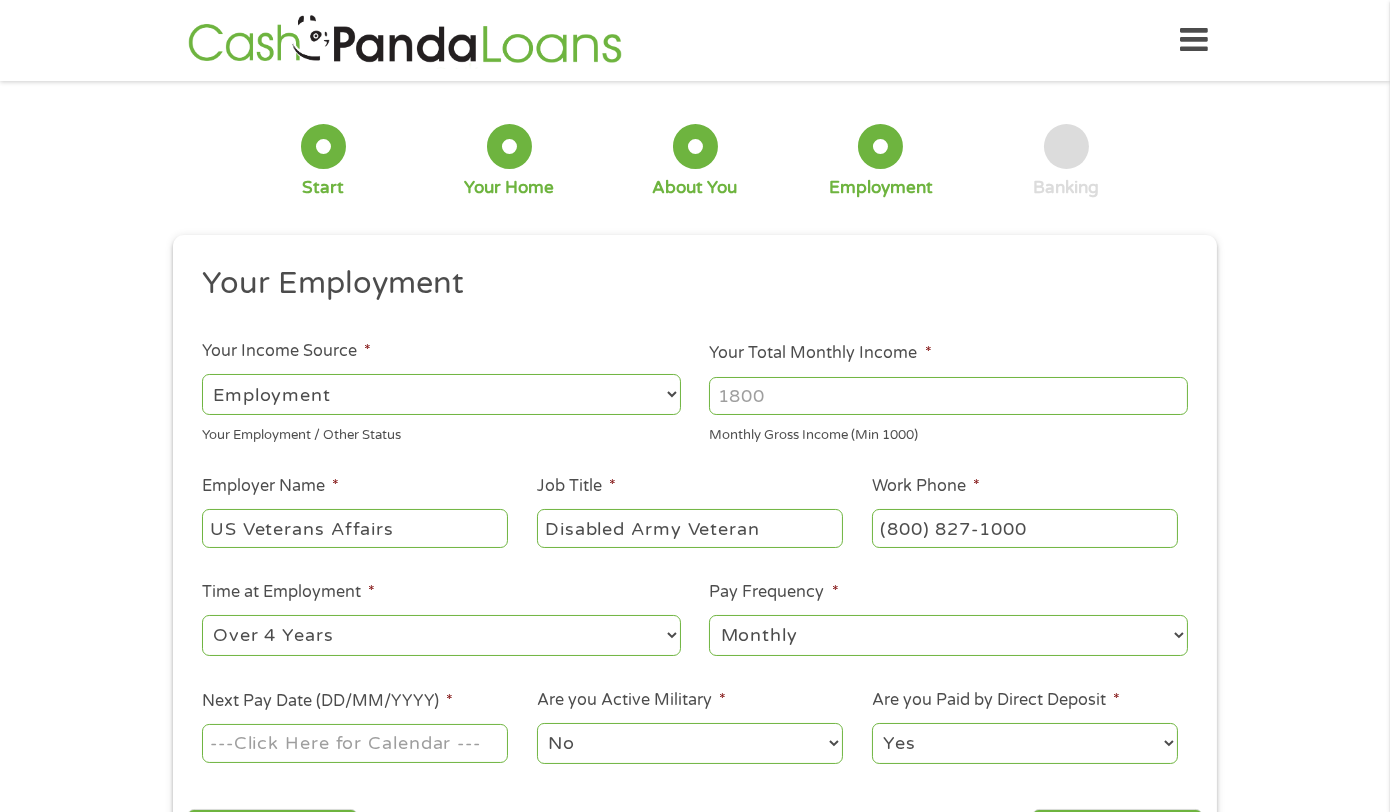 click on "Next Pay Date (DD/MM/YYYY) *" at bounding box center (355, 743) 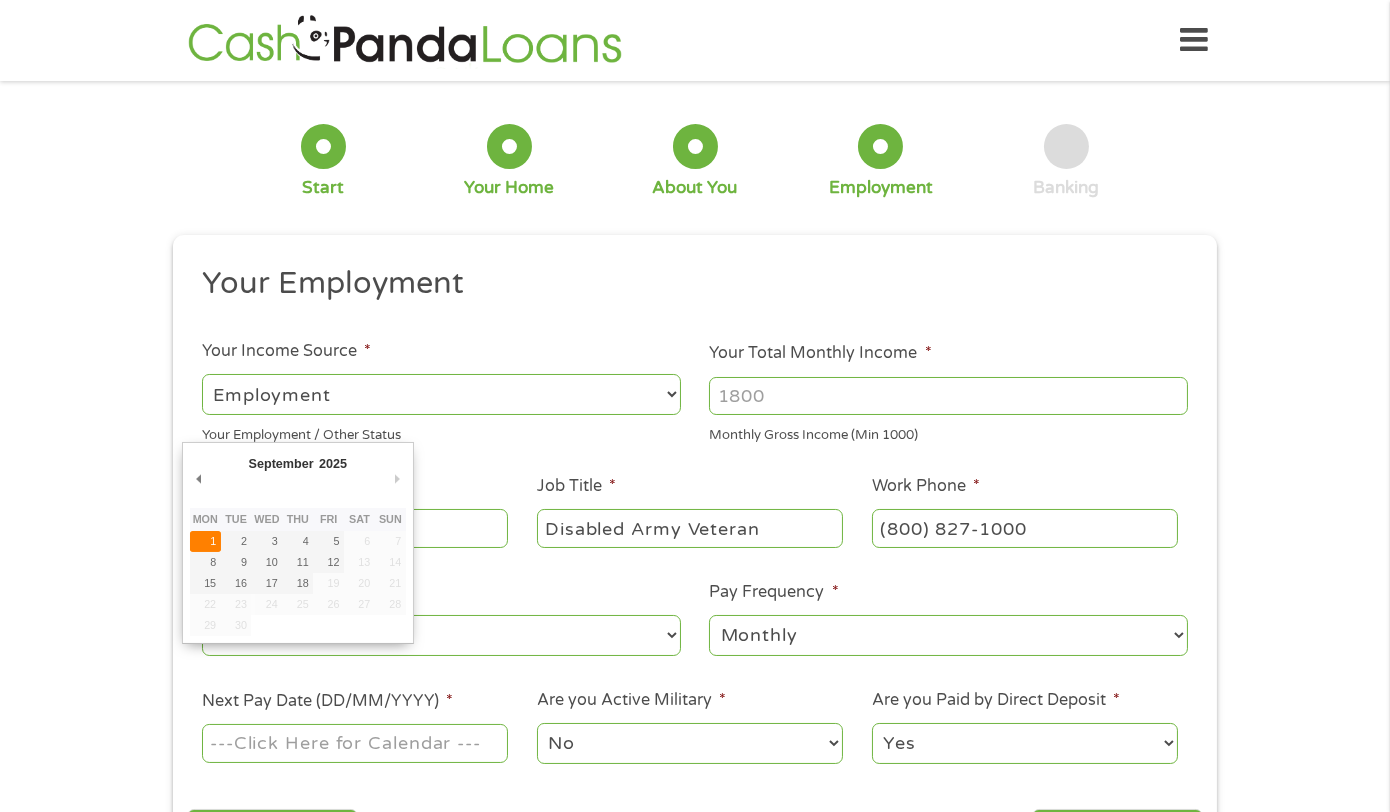 type on "01/09/2025" 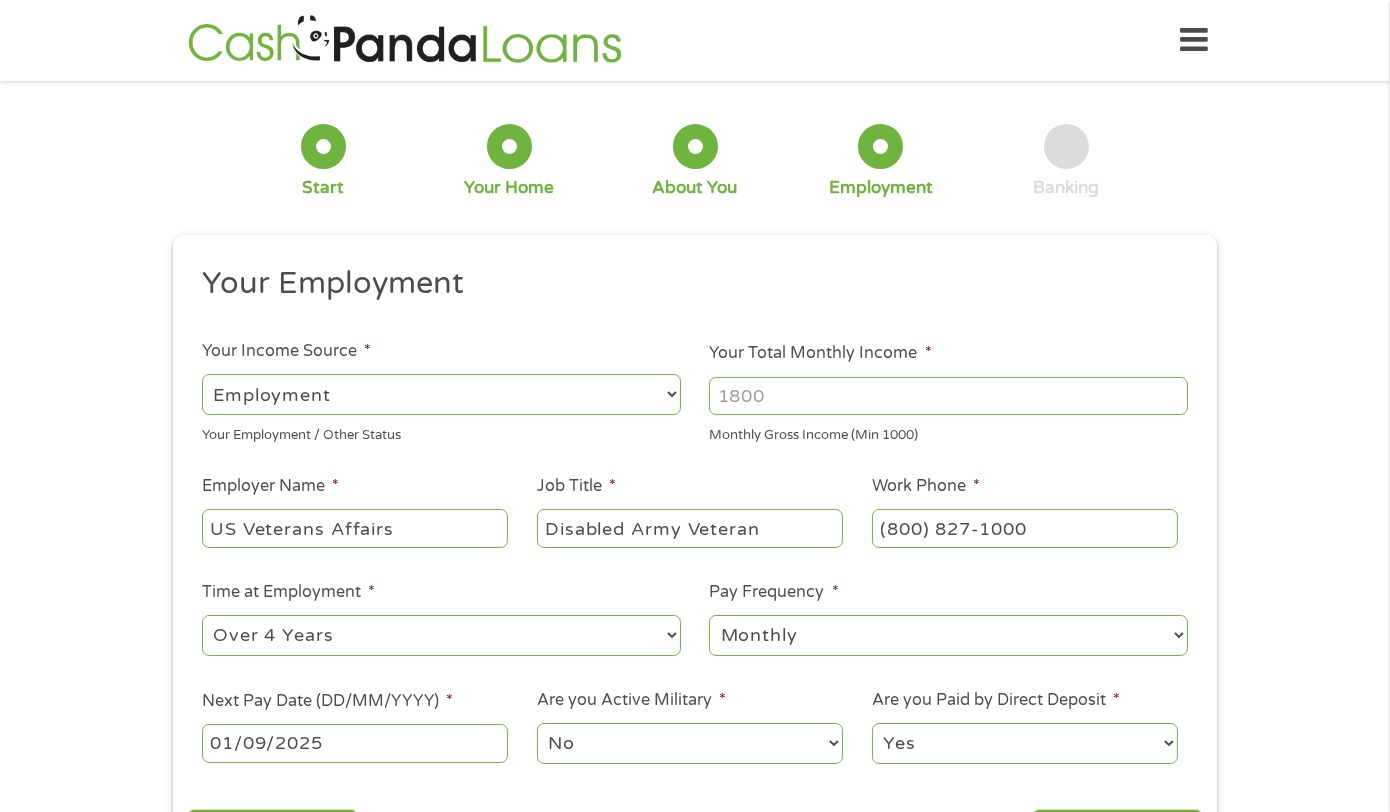 click on "No Yes" at bounding box center [690, 743] 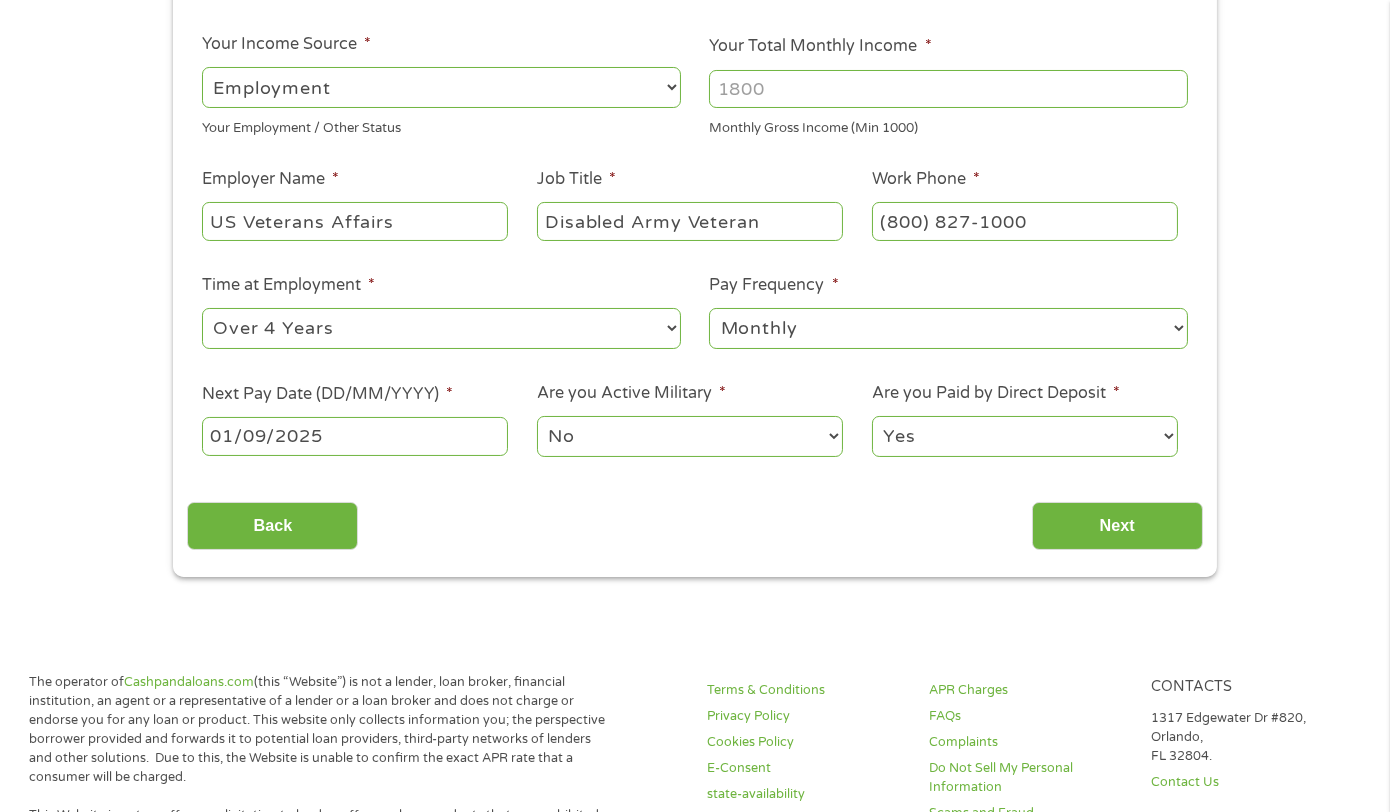 scroll, scrollTop: 400, scrollLeft: 0, axis: vertical 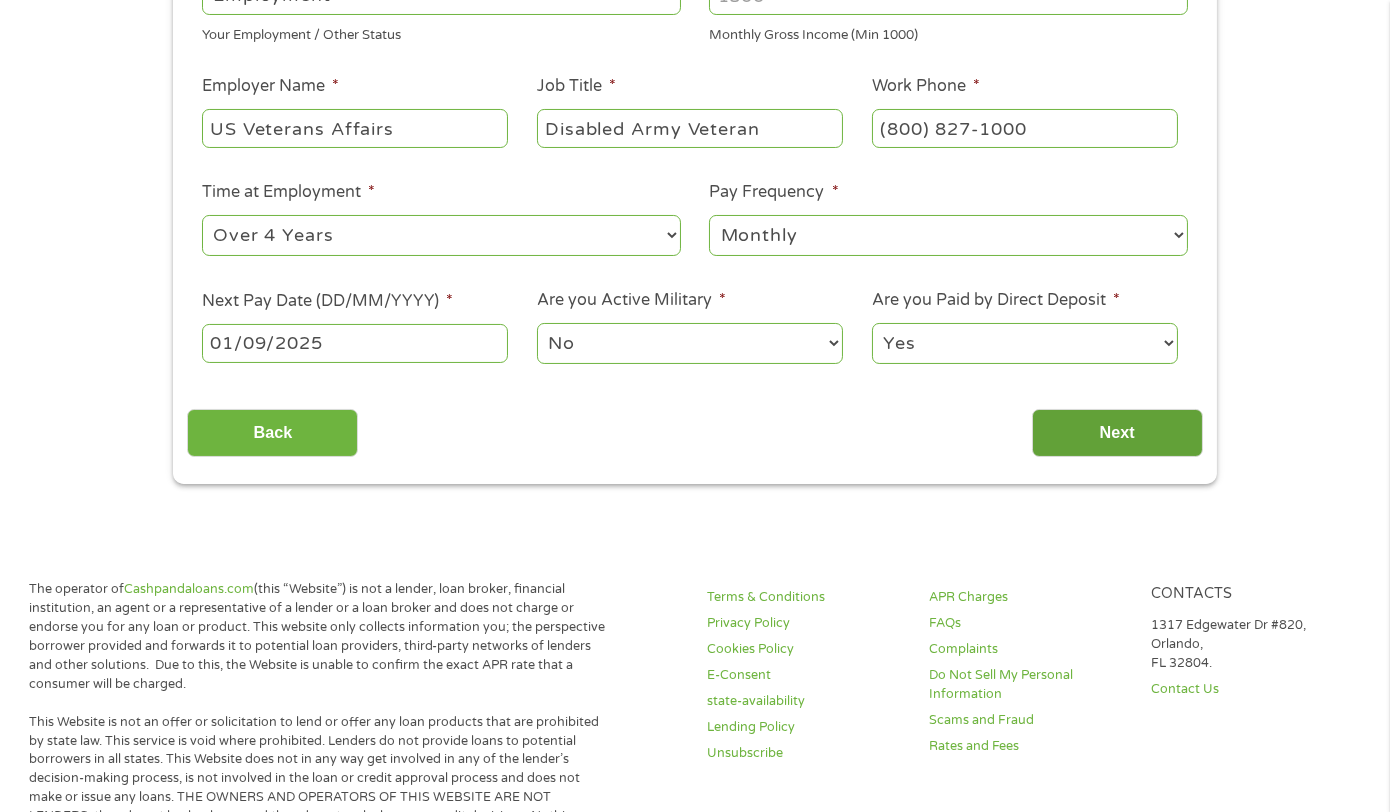click on "Next" at bounding box center (1117, 433) 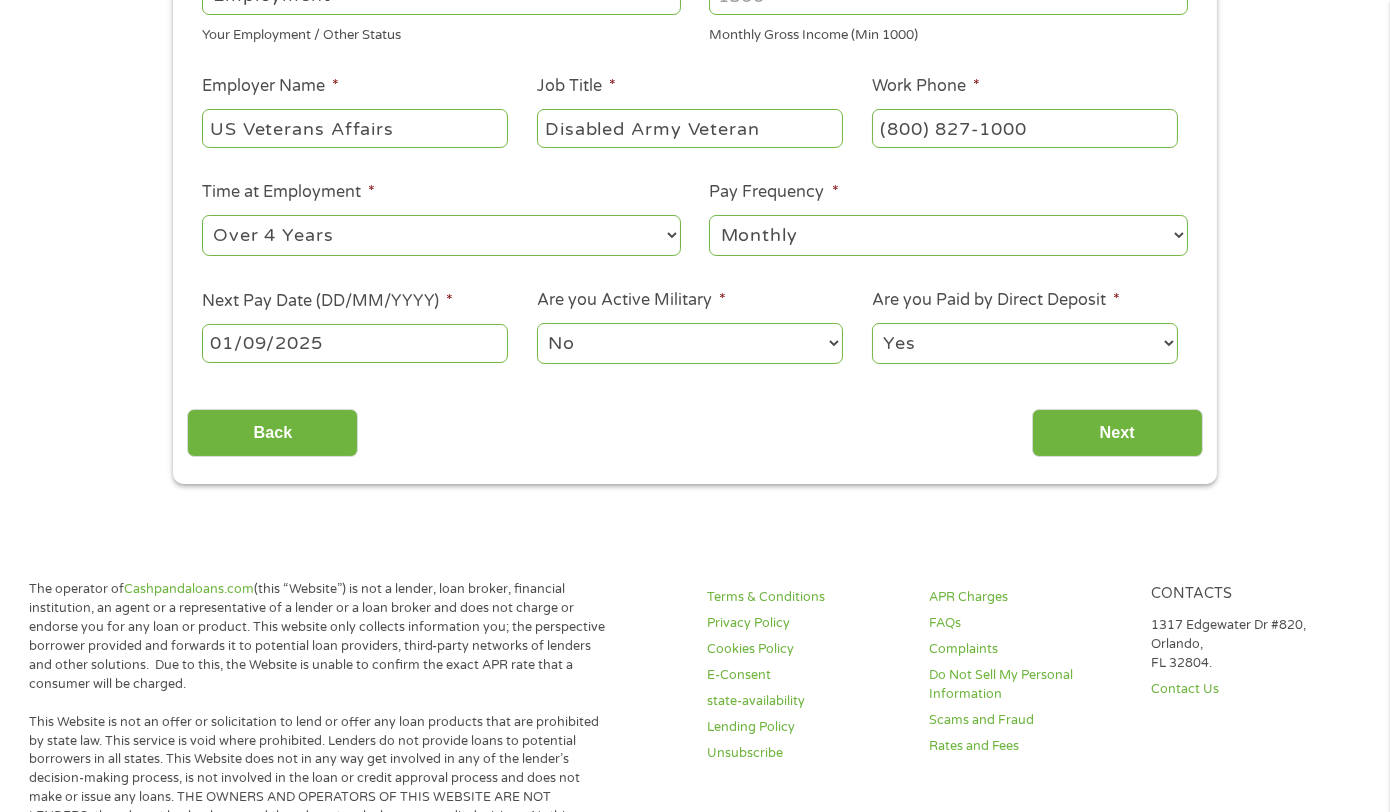 scroll, scrollTop: 8, scrollLeft: 8, axis: both 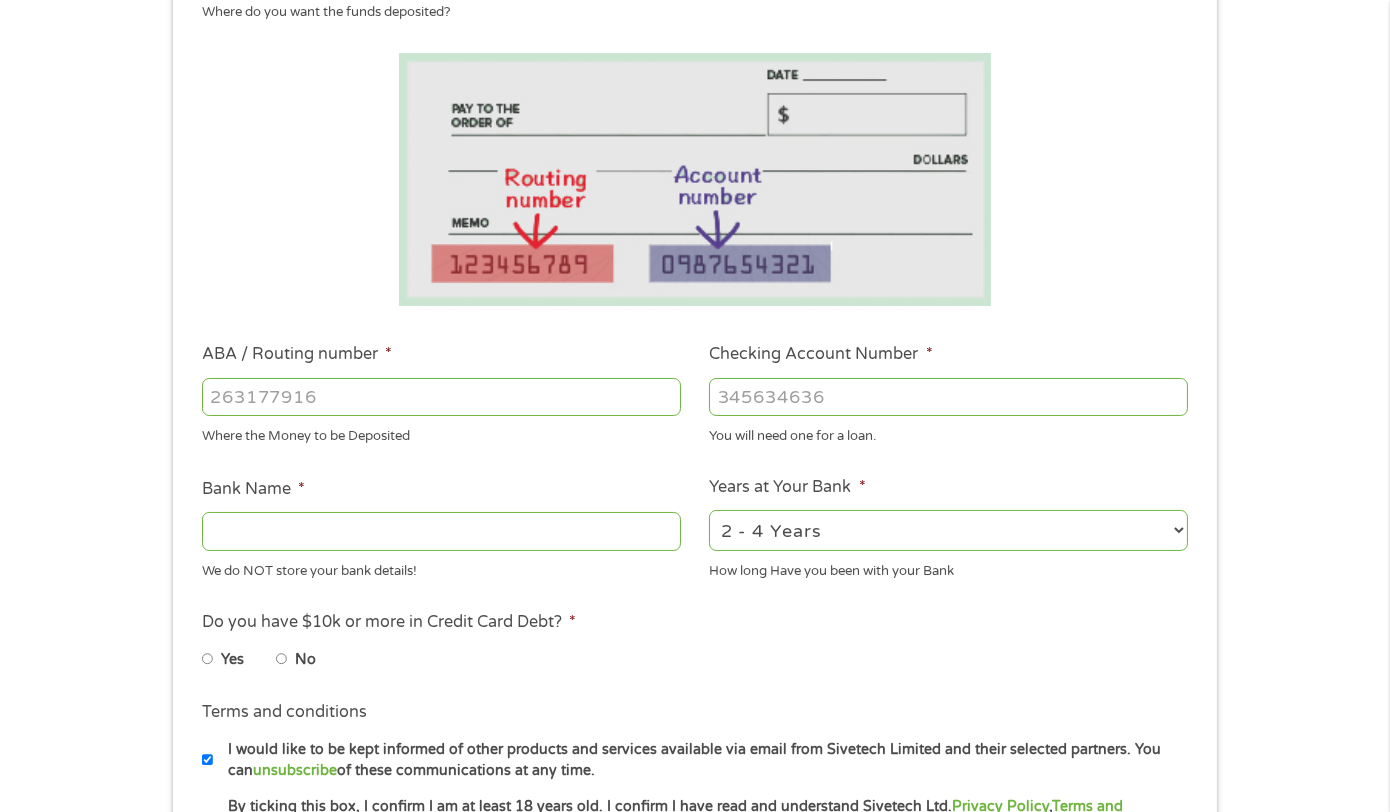 click on "ABA / Routing number *" at bounding box center [441, 397] 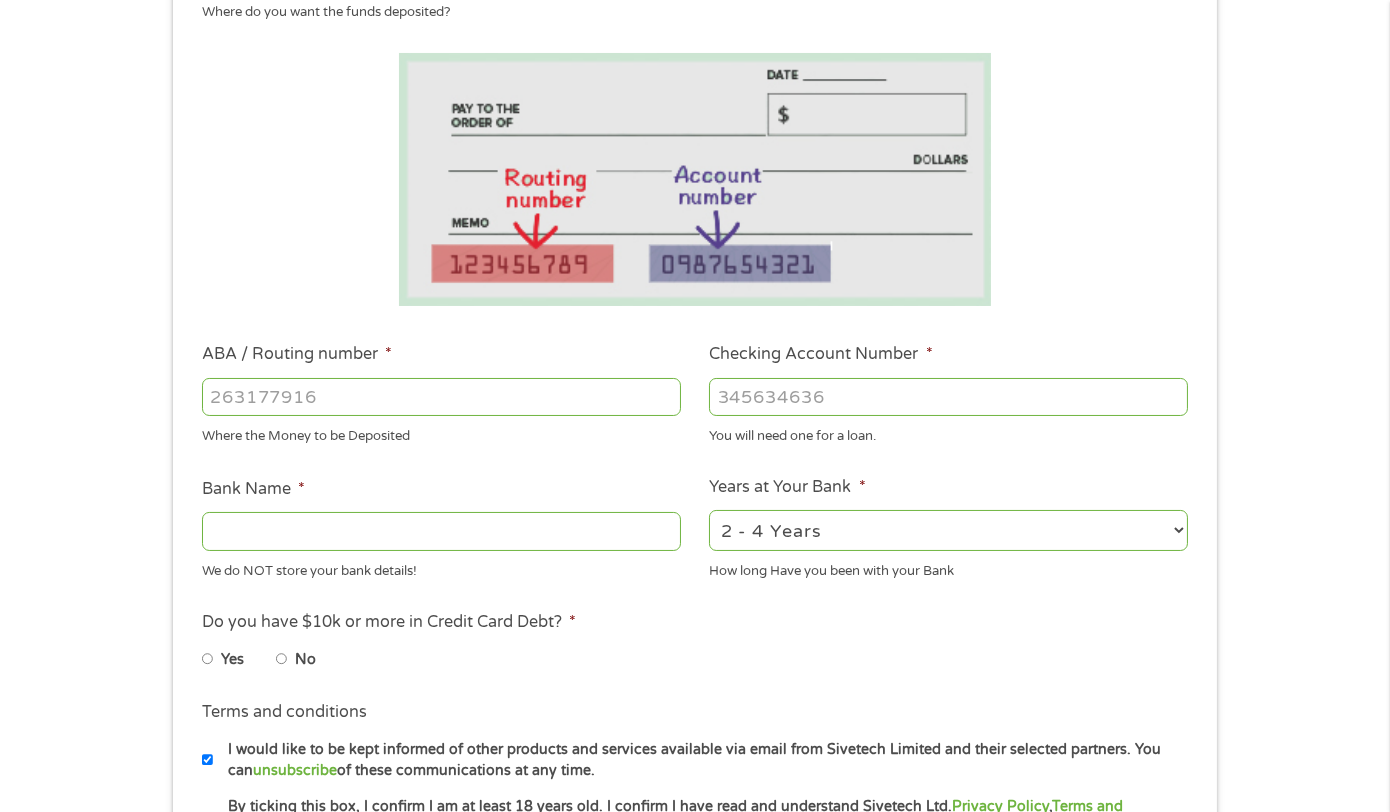 type on "[ROUTING_NUMBER]" 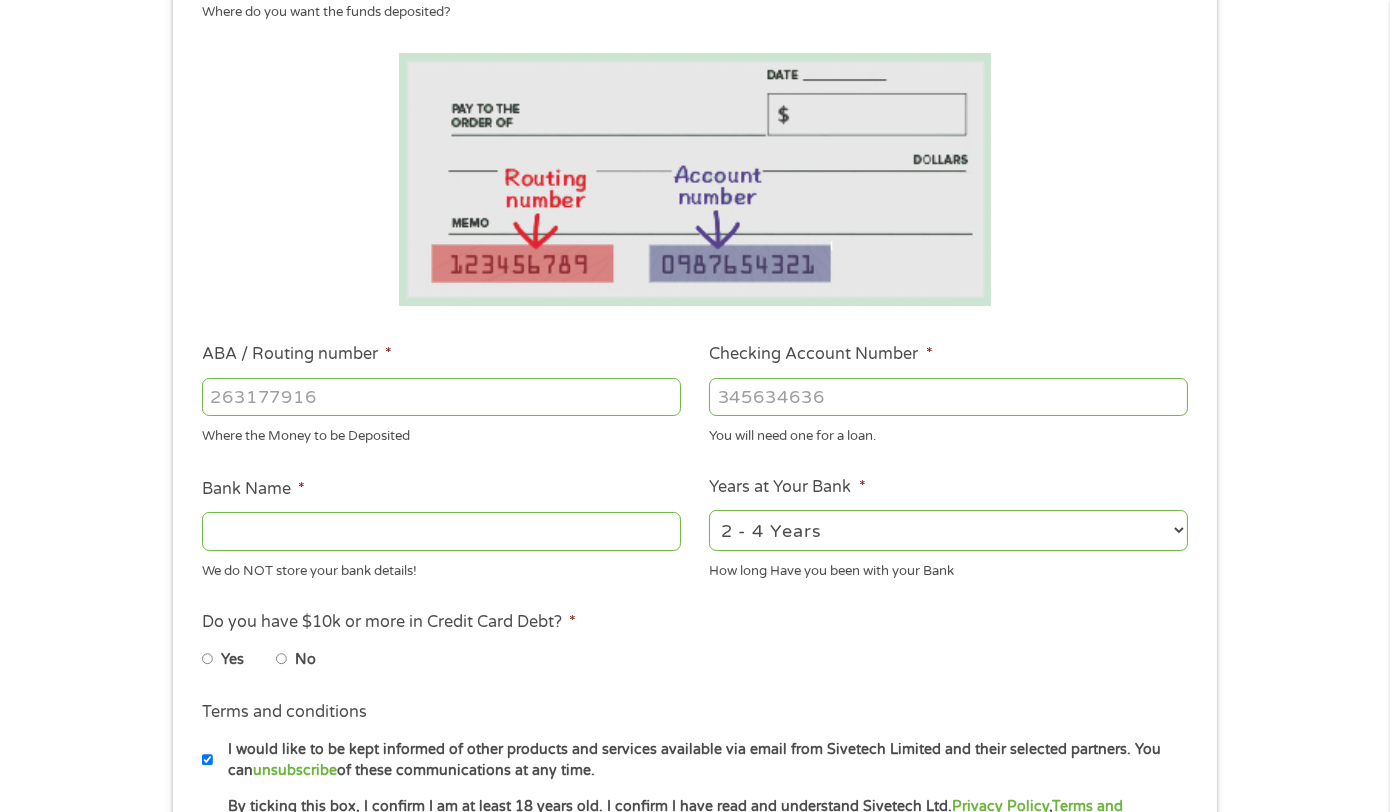 type on "Cross River Bank" 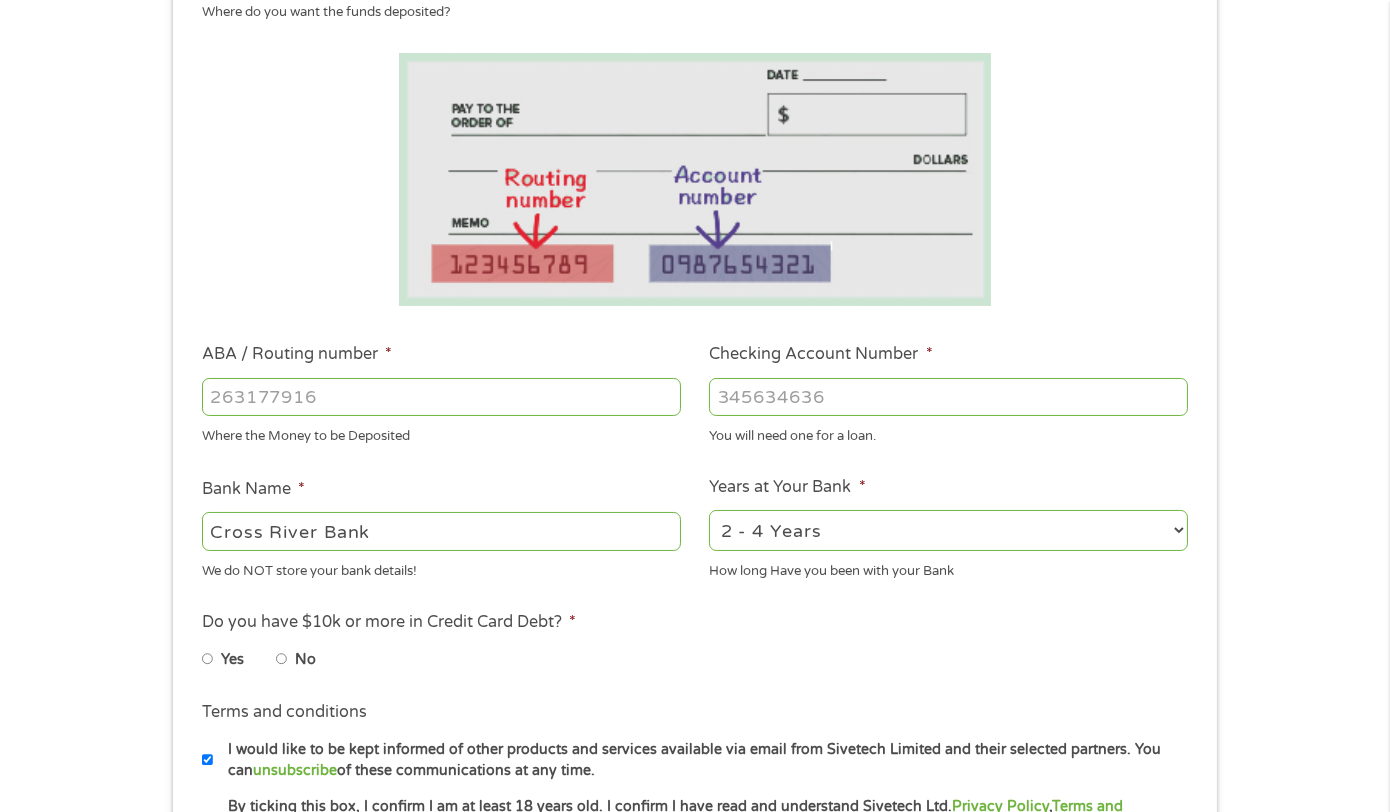type on "[ROUTING_NUMBER]" 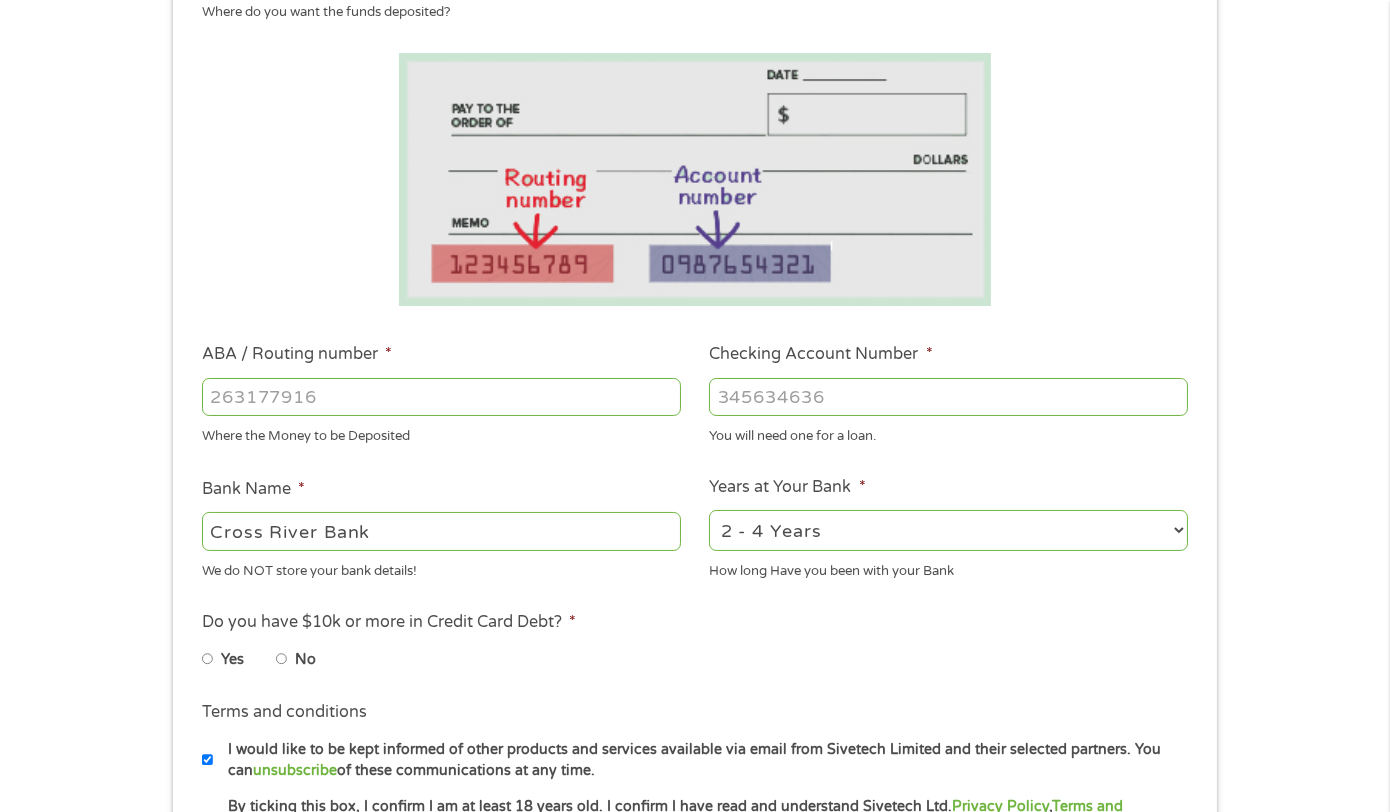 click on "Checking Account Number *" at bounding box center (948, 397) 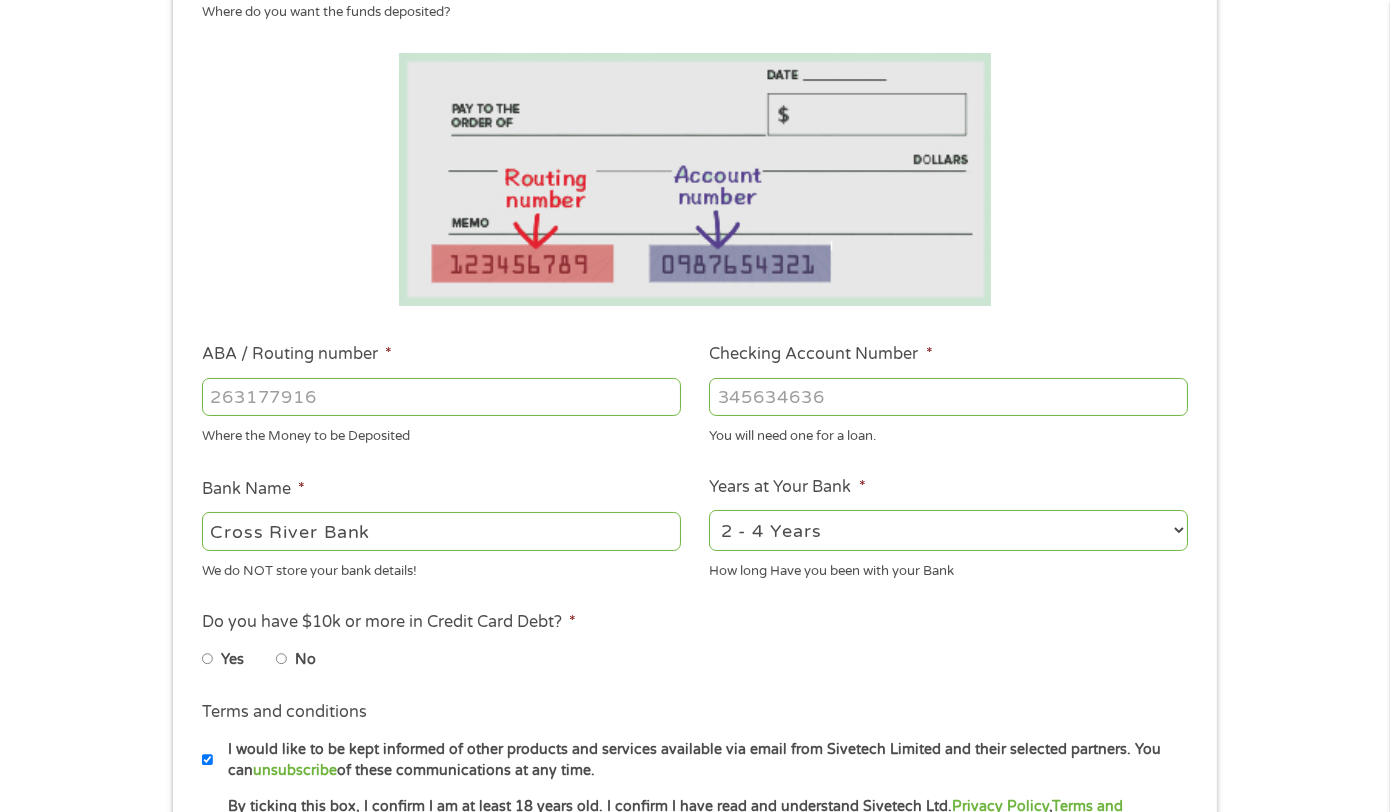 select on "24months" 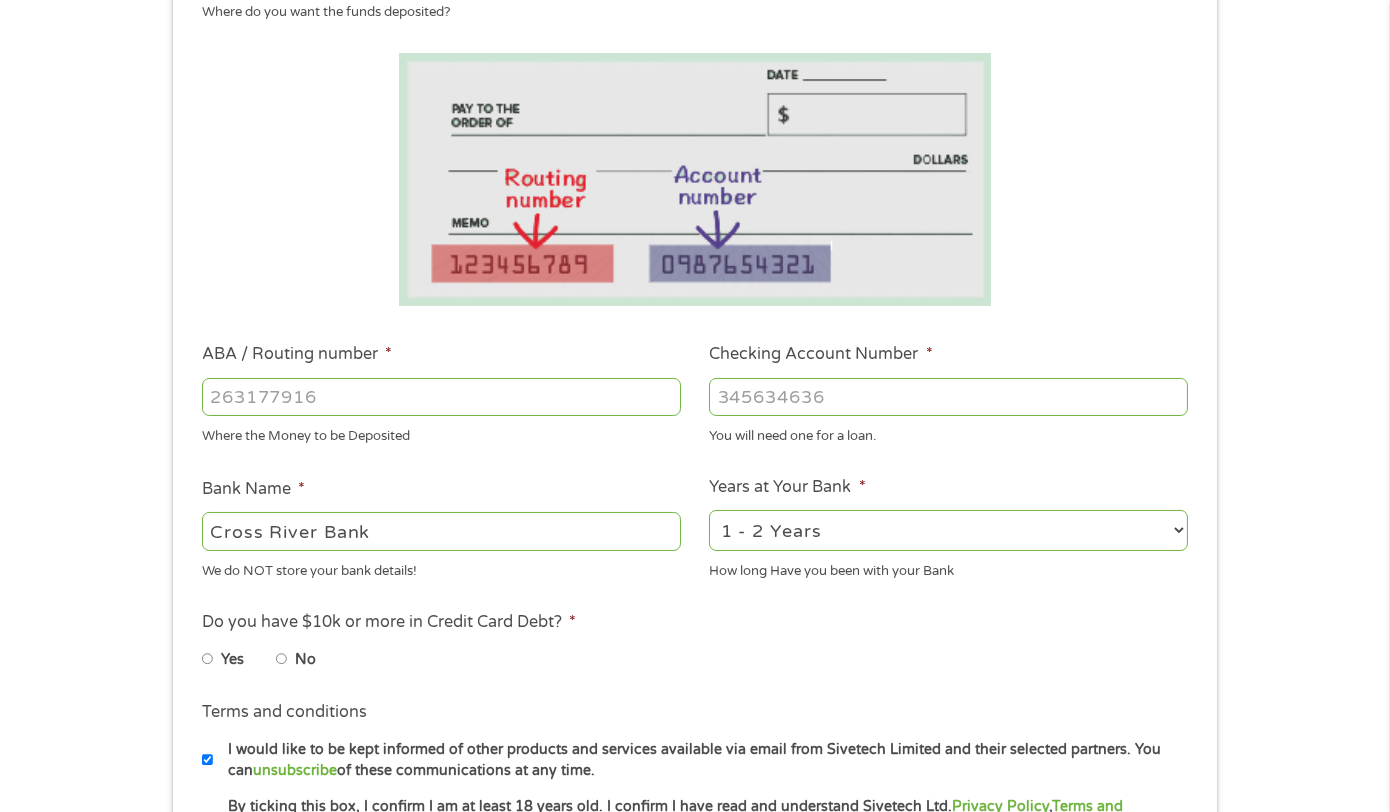 click on "2 - 4 Years 6 - 12 Months 1 - 2 Years Over 4 Years" at bounding box center (948, 530) 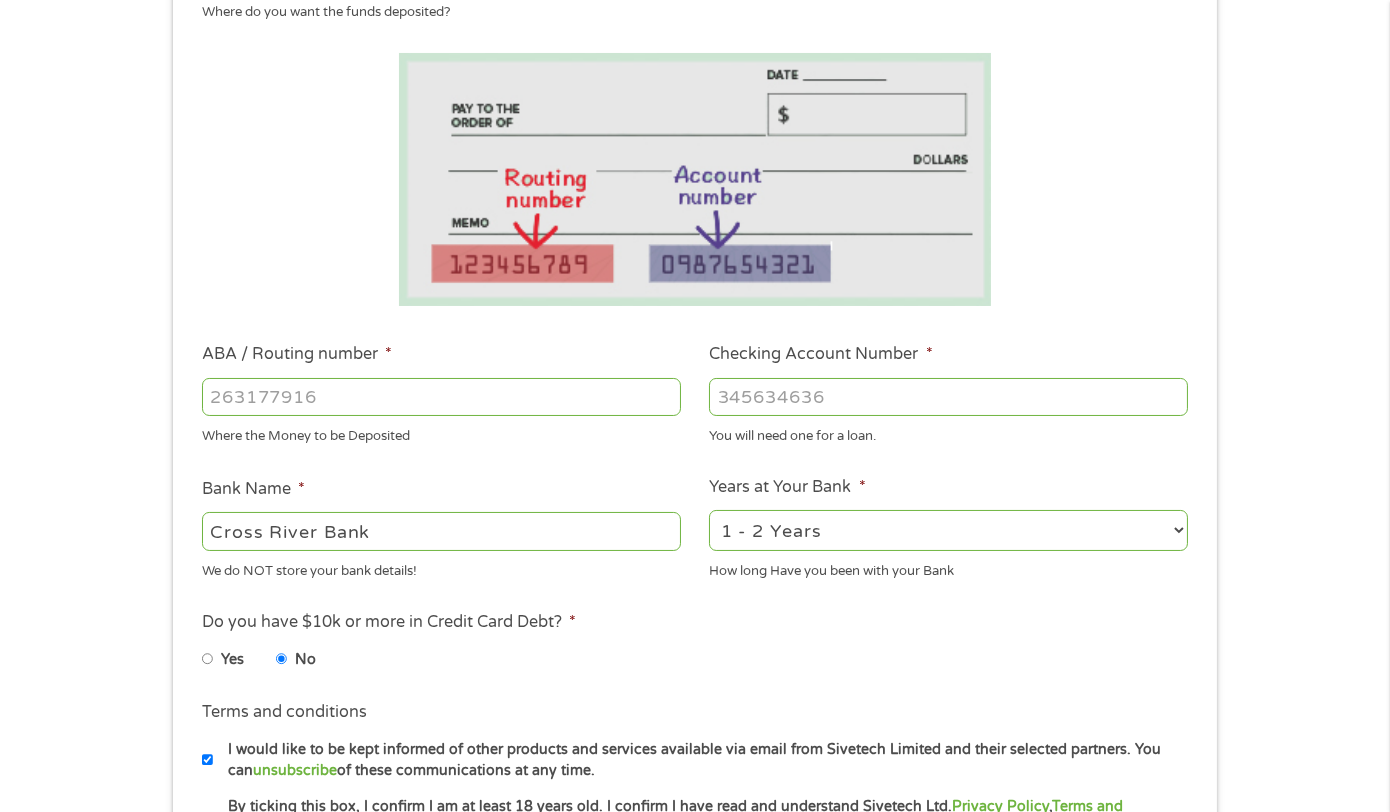 click on "Yes
No" at bounding box center [440, 663] 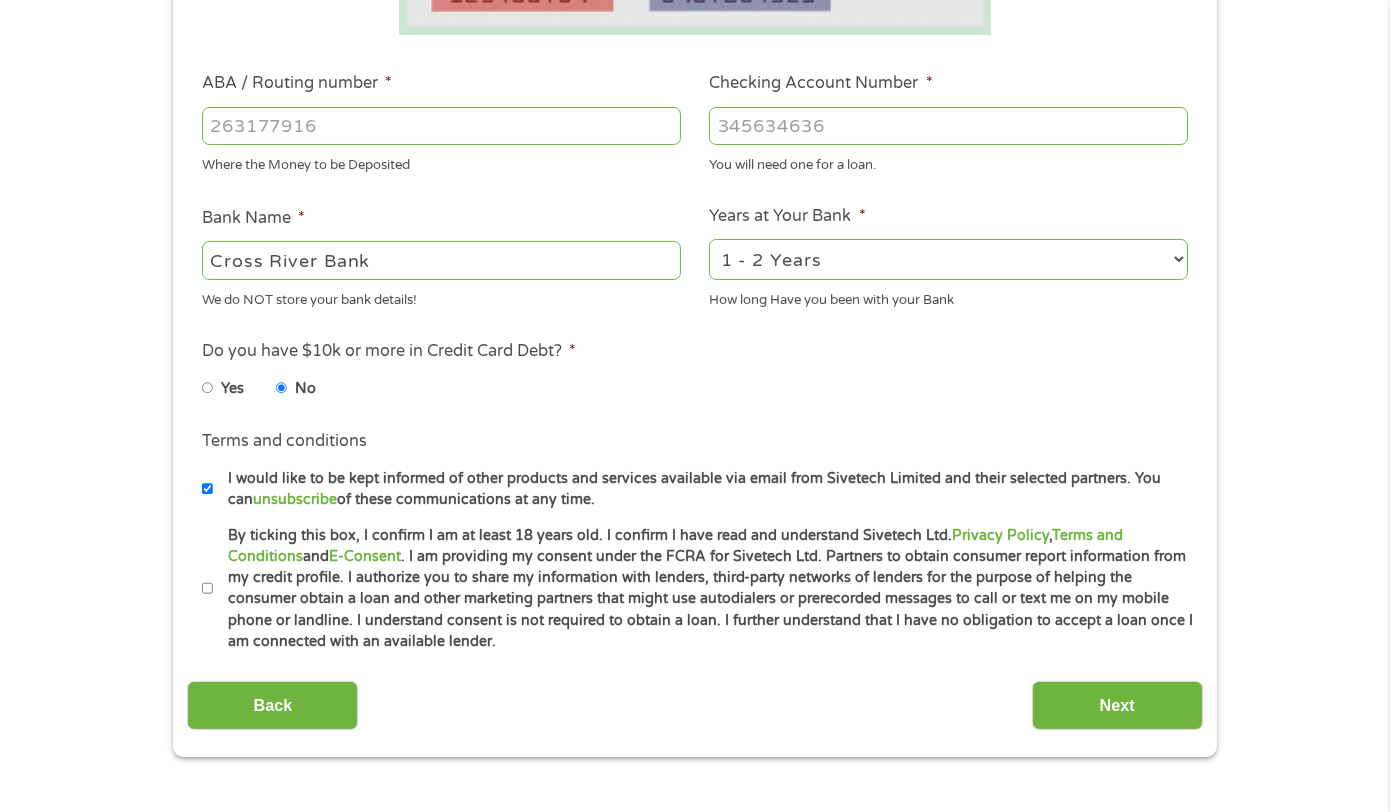 scroll, scrollTop: 600, scrollLeft: 0, axis: vertical 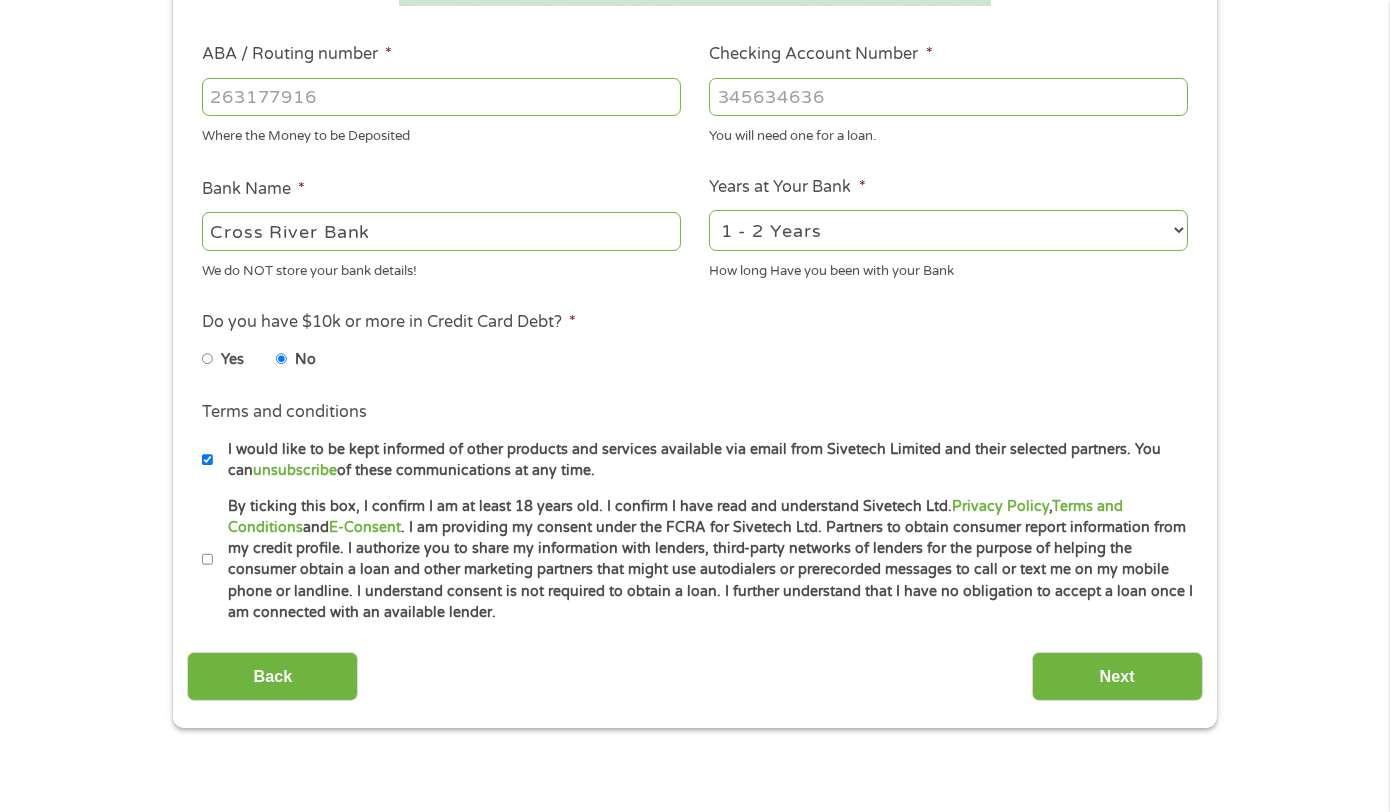 click on "By ticking this box, I confirm I am at least 18 years old. I confirm I have read and understand Sivetech Ltd.  Privacy Policy ,  Terms and Conditions  and  E-Consent . I am providing my consent under the FCRA for Sivetech Ltd. Partners to obtain consumer report information from my credit profile. I authorize you to share my information with lenders, third-party networks of lenders for the purpose of helping the consumer obtain a loan and other marketing partners that might use autodialers or prerecorded messages to call or text me on my mobile phone or landline. I understand consent is not required to obtain a loan. I further understand that I have no obligation to accept a loan once I am connected with an available lender." at bounding box center (208, 560) 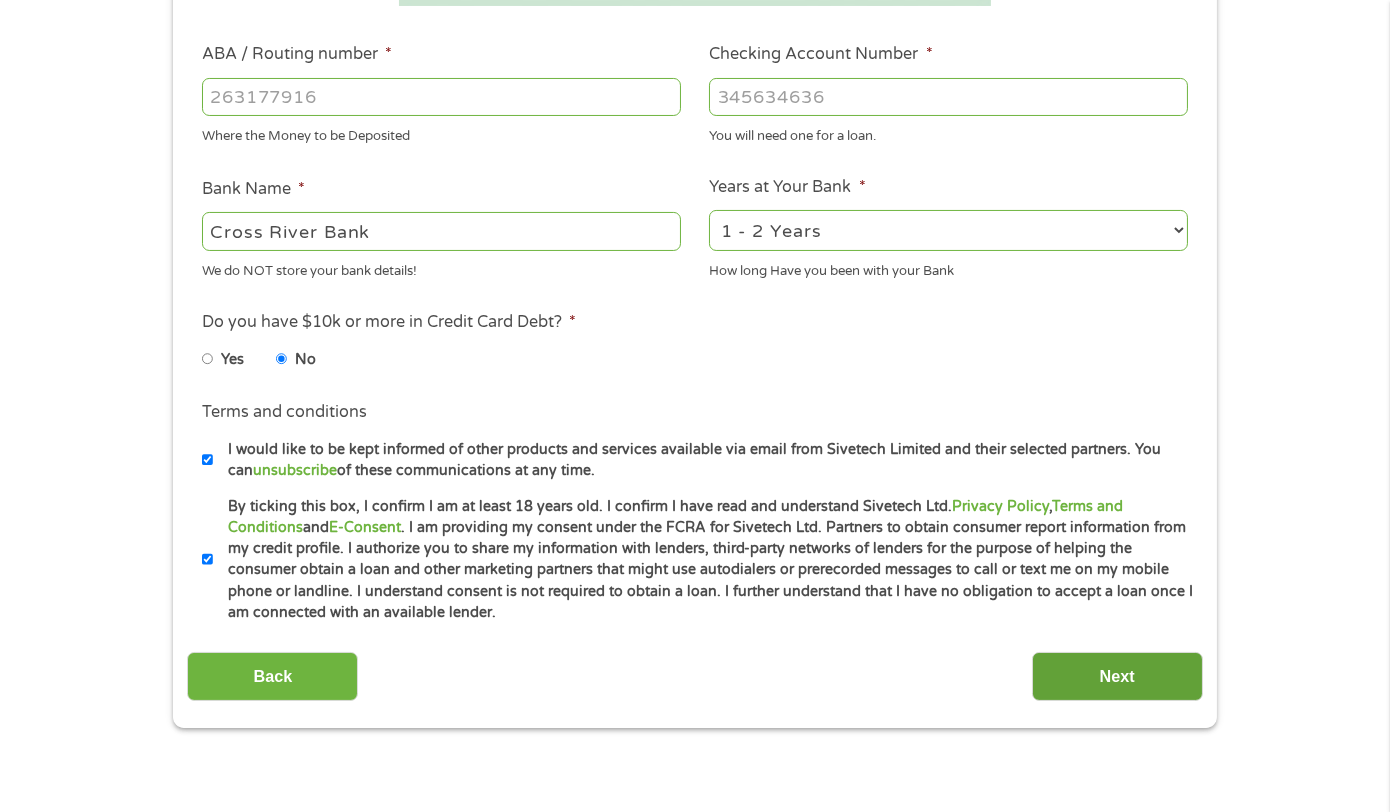 click on "Next" at bounding box center [1117, 676] 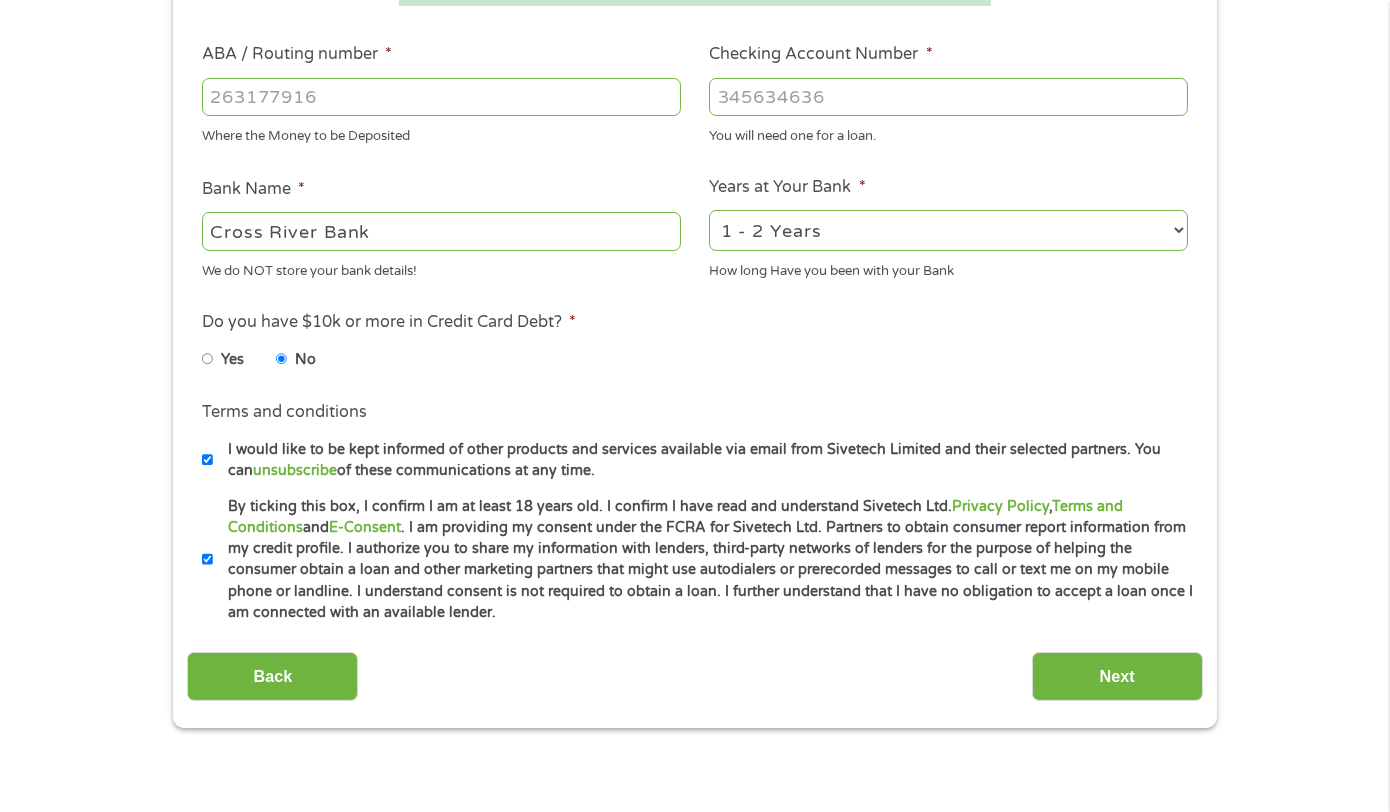 scroll, scrollTop: 8, scrollLeft: 8, axis: both 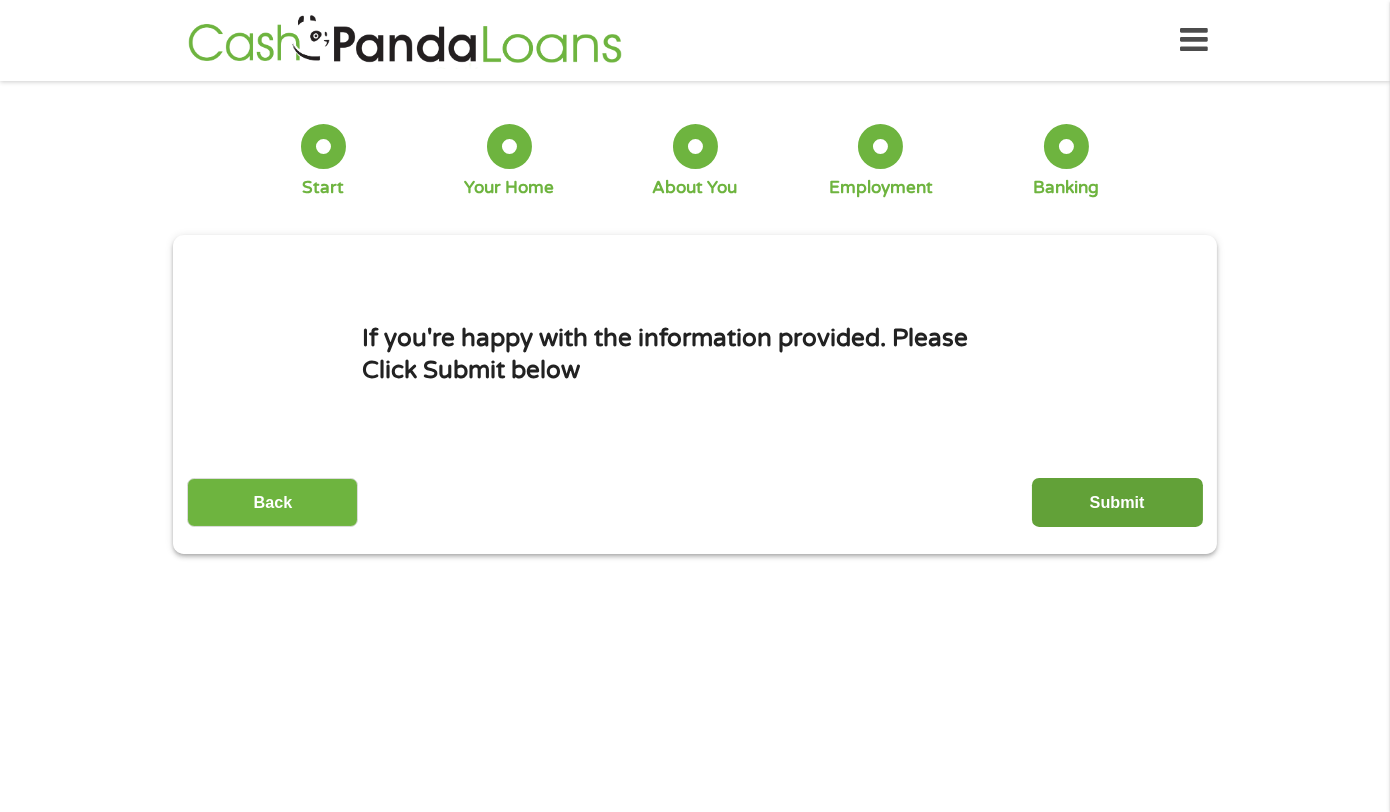 click on "Submit" at bounding box center (1117, 502) 